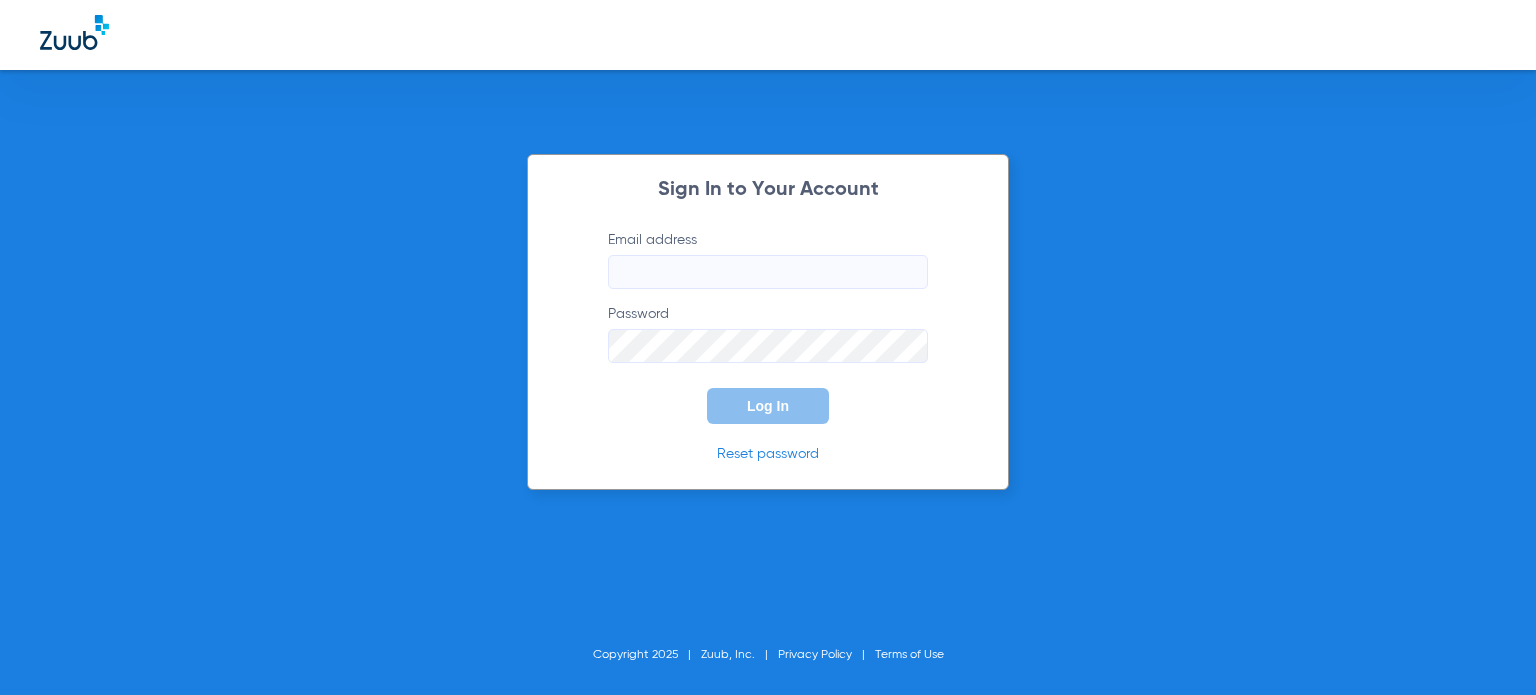 scroll, scrollTop: 0, scrollLeft: 0, axis: both 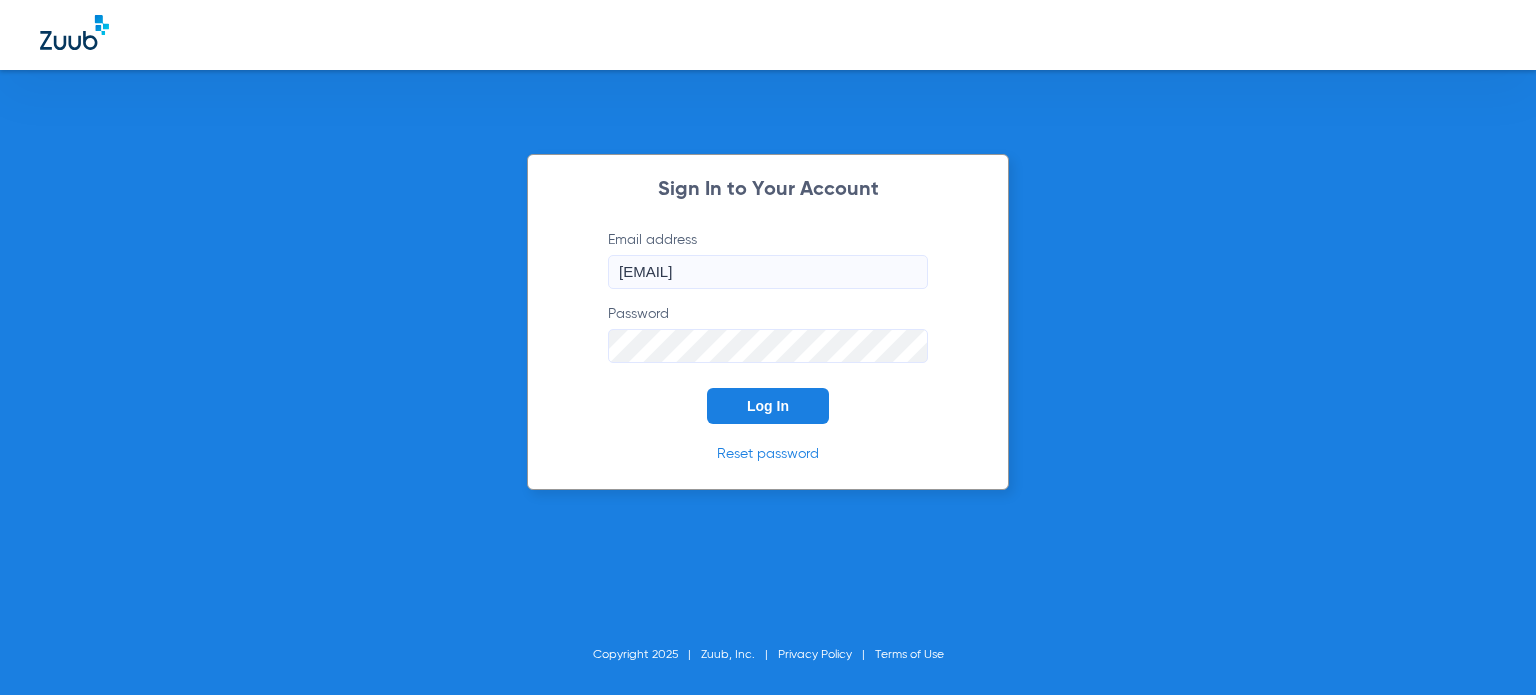 click on "Log In" 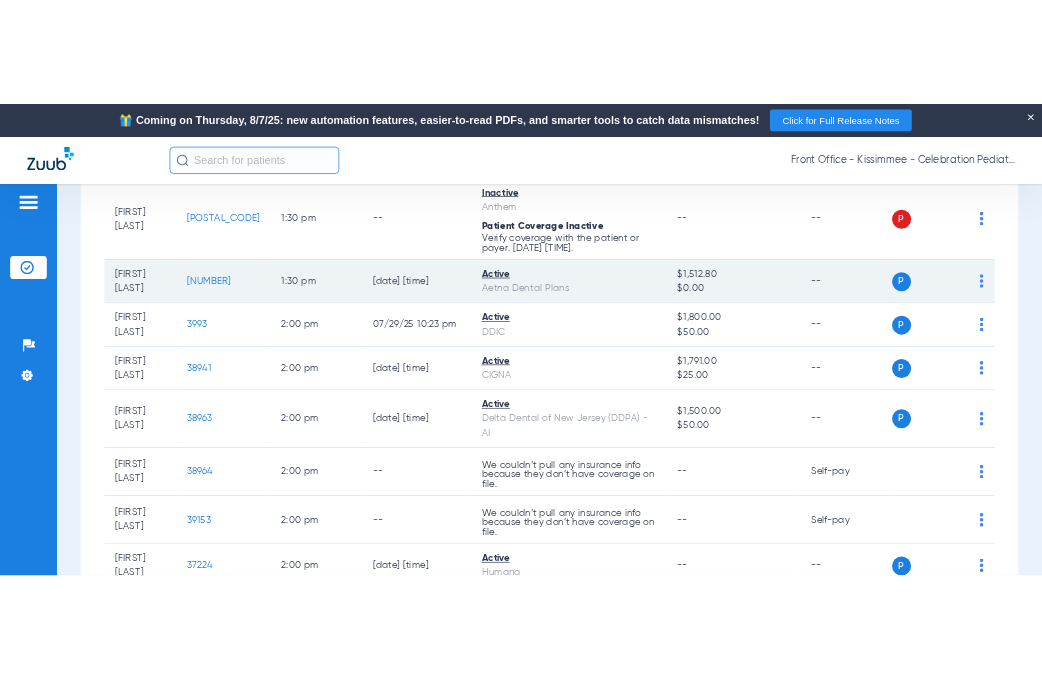 scroll, scrollTop: 4200, scrollLeft: 0, axis: vertical 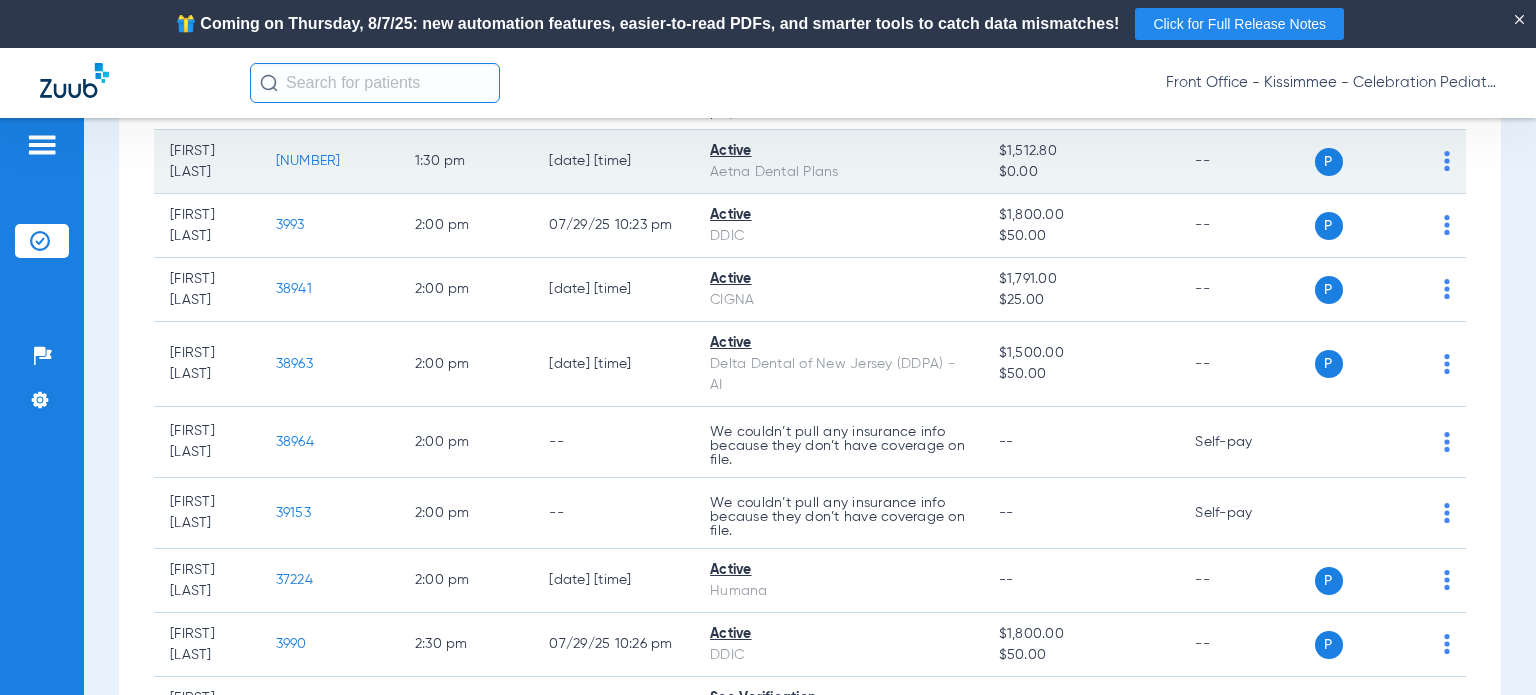 click on "[NUMBER]" 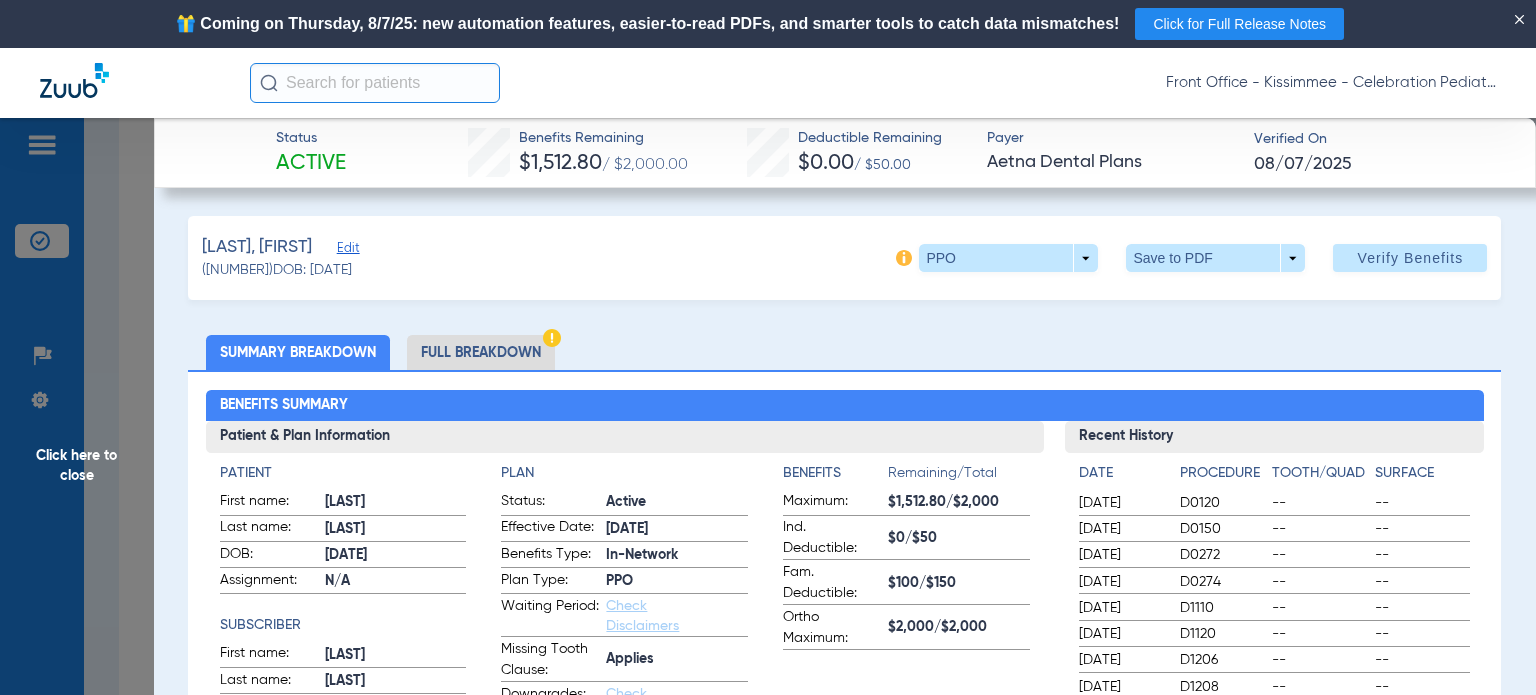 click on "Full Breakdown" 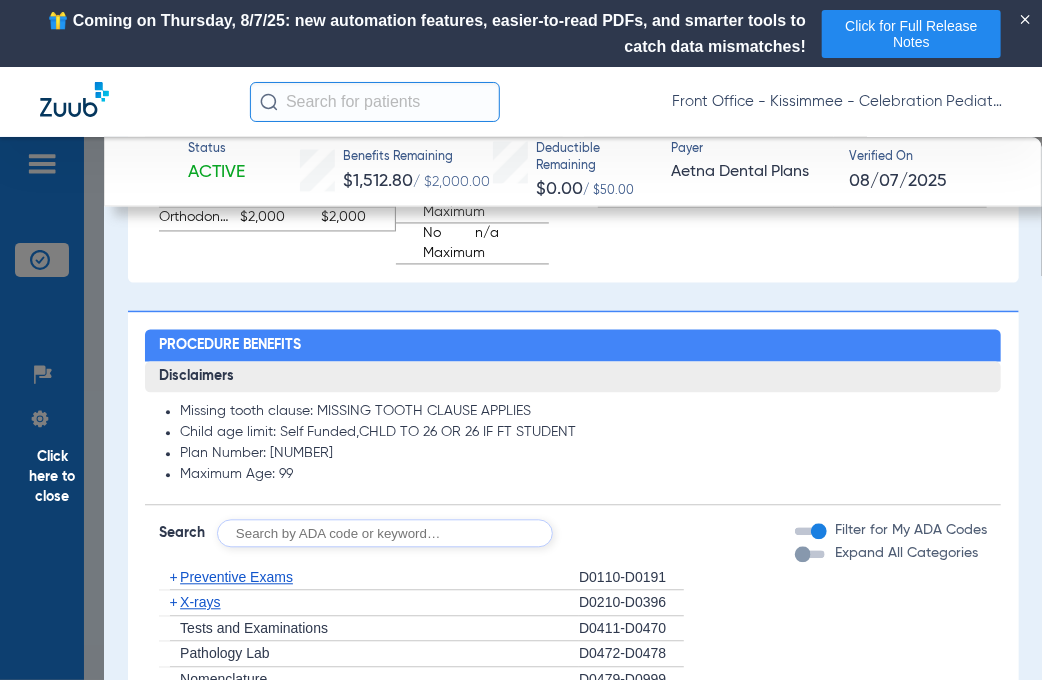 scroll, scrollTop: 1500, scrollLeft: 0, axis: vertical 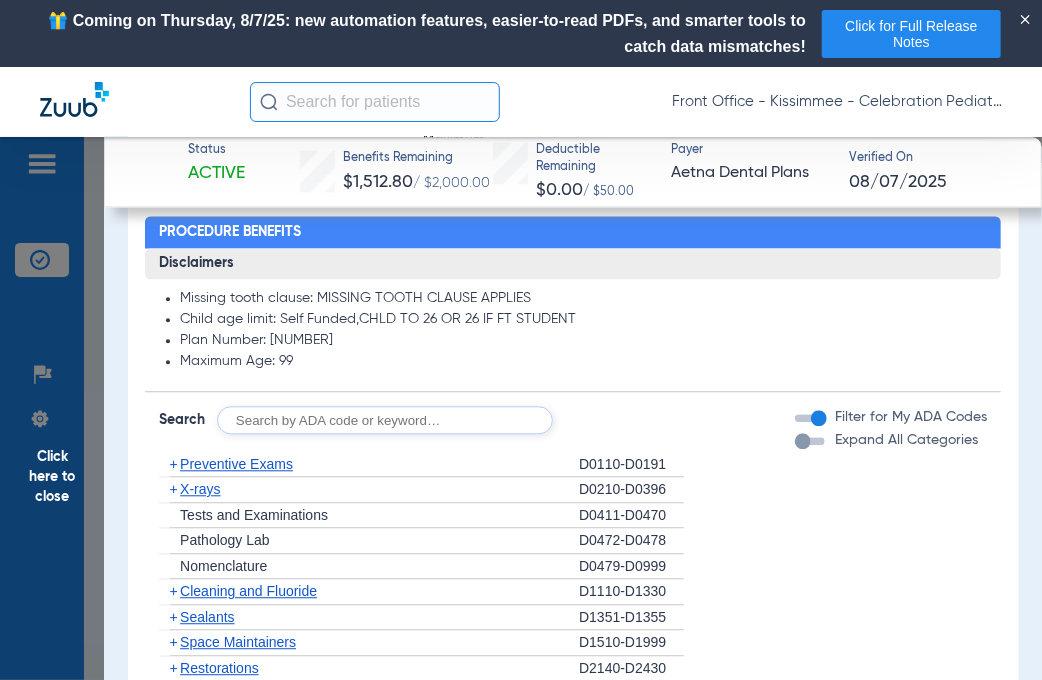 click at bounding box center (803, 441) 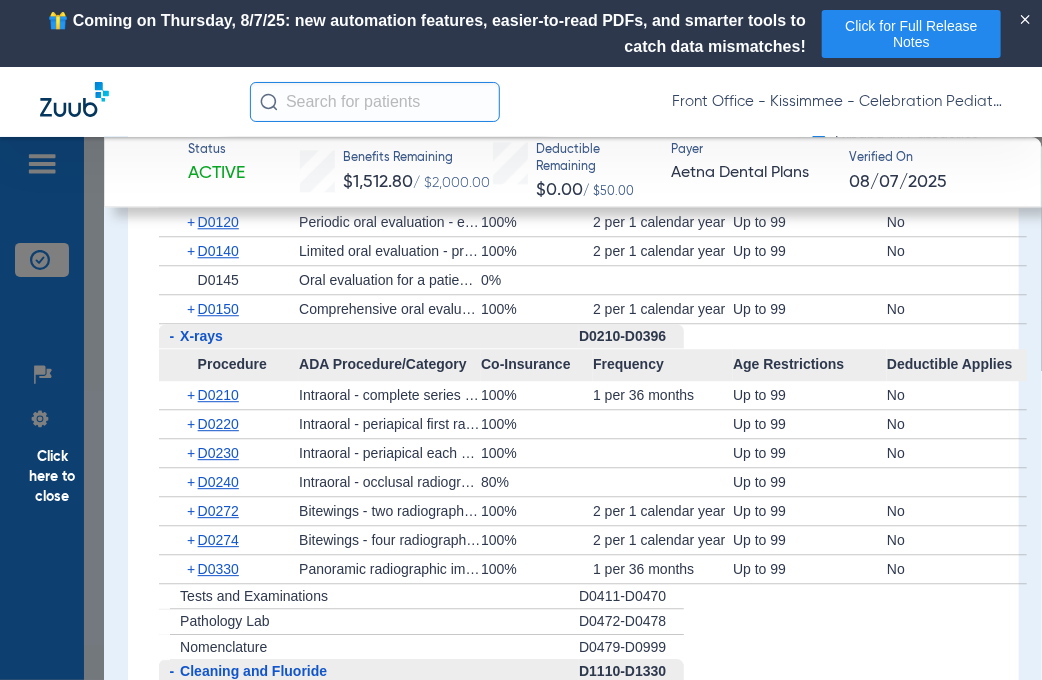 scroll, scrollTop: 1900, scrollLeft: 0, axis: vertical 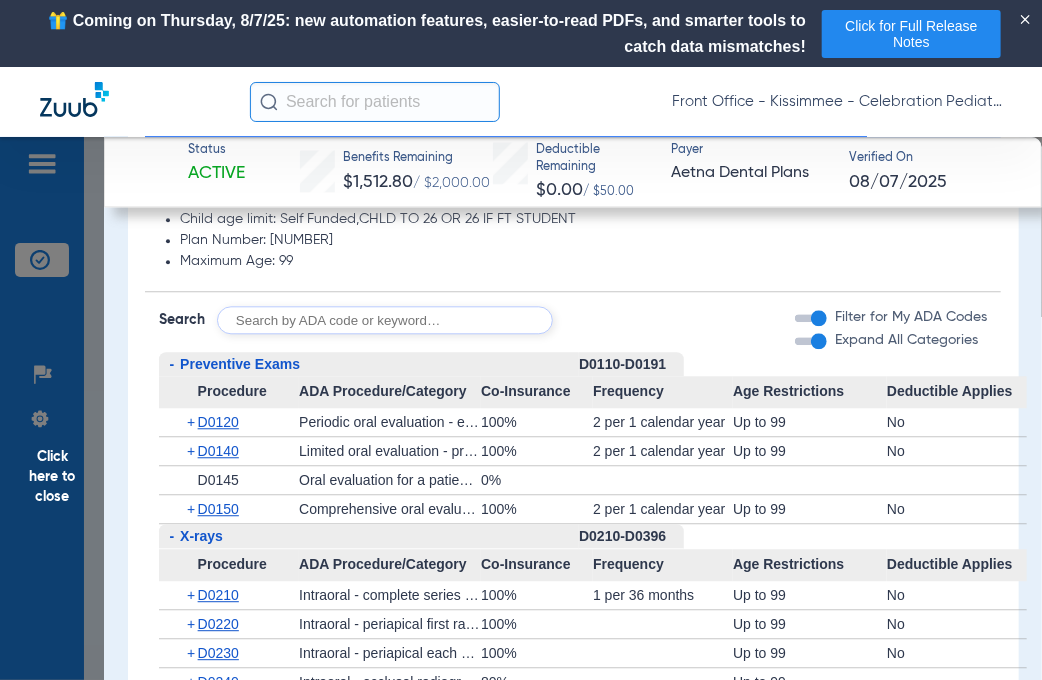 click on "D0120" 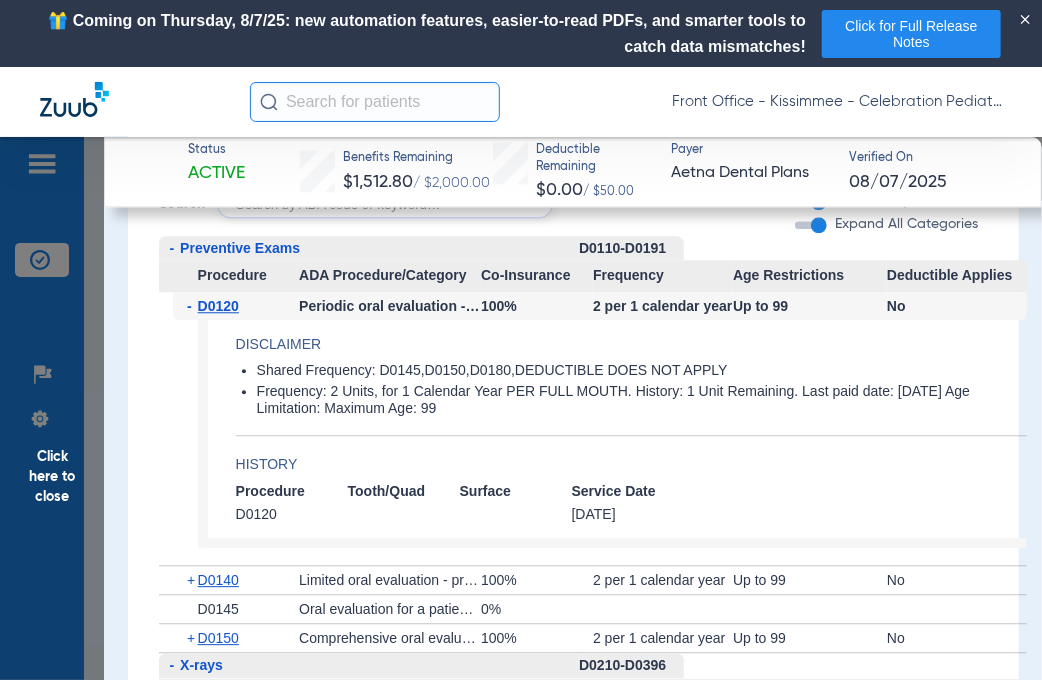 scroll, scrollTop: 1800, scrollLeft: 0, axis: vertical 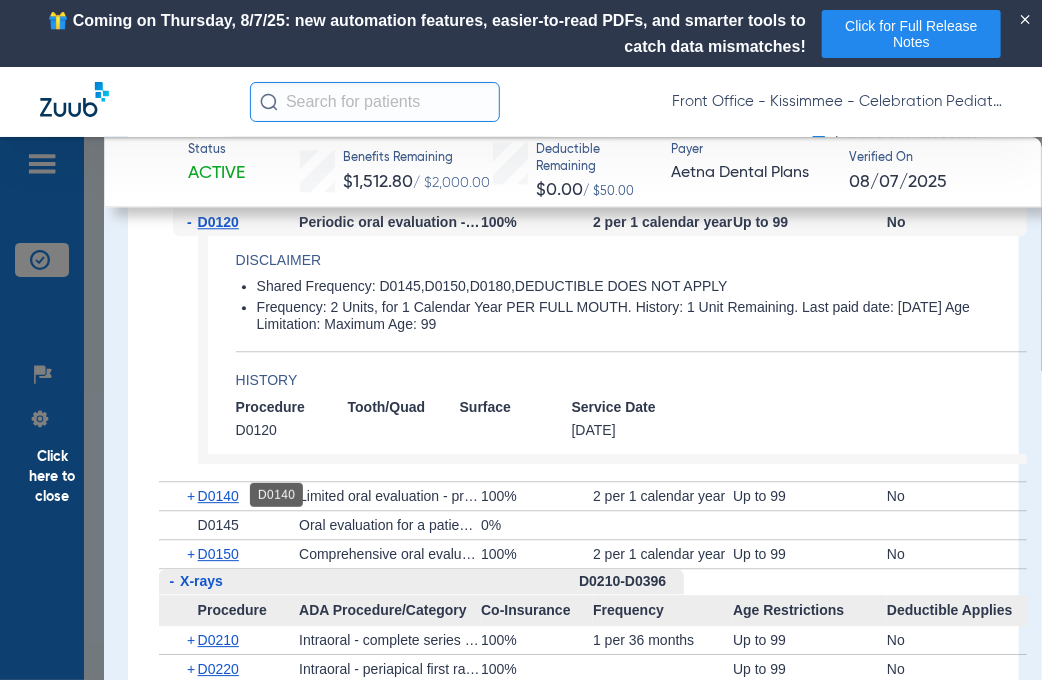 click on "D0140" 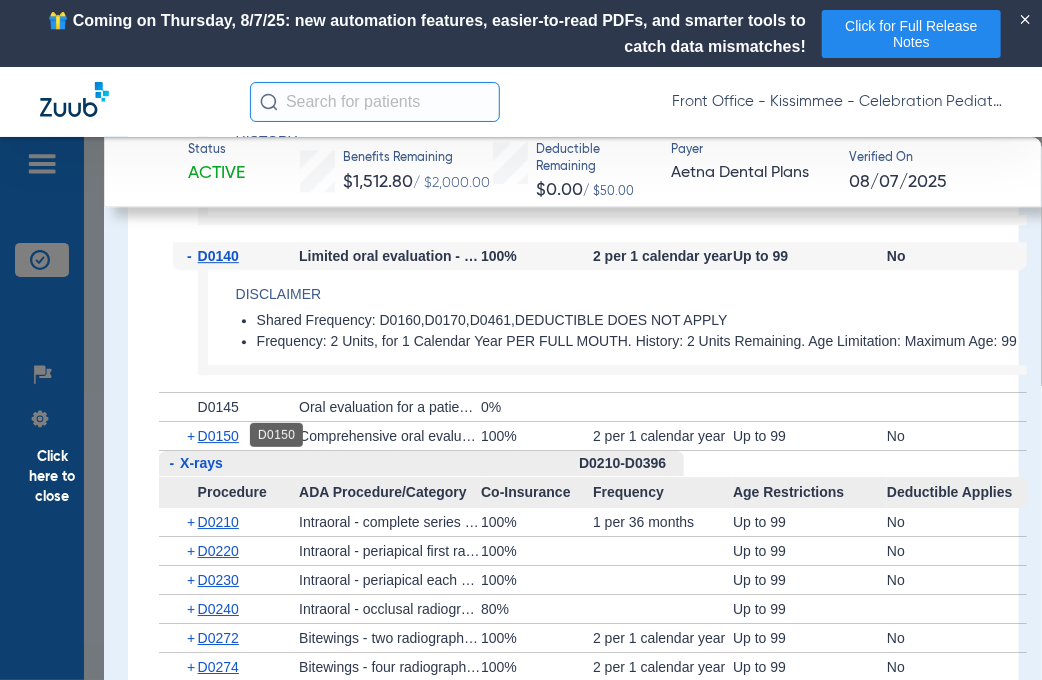scroll, scrollTop: 2000, scrollLeft: 0, axis: vertical 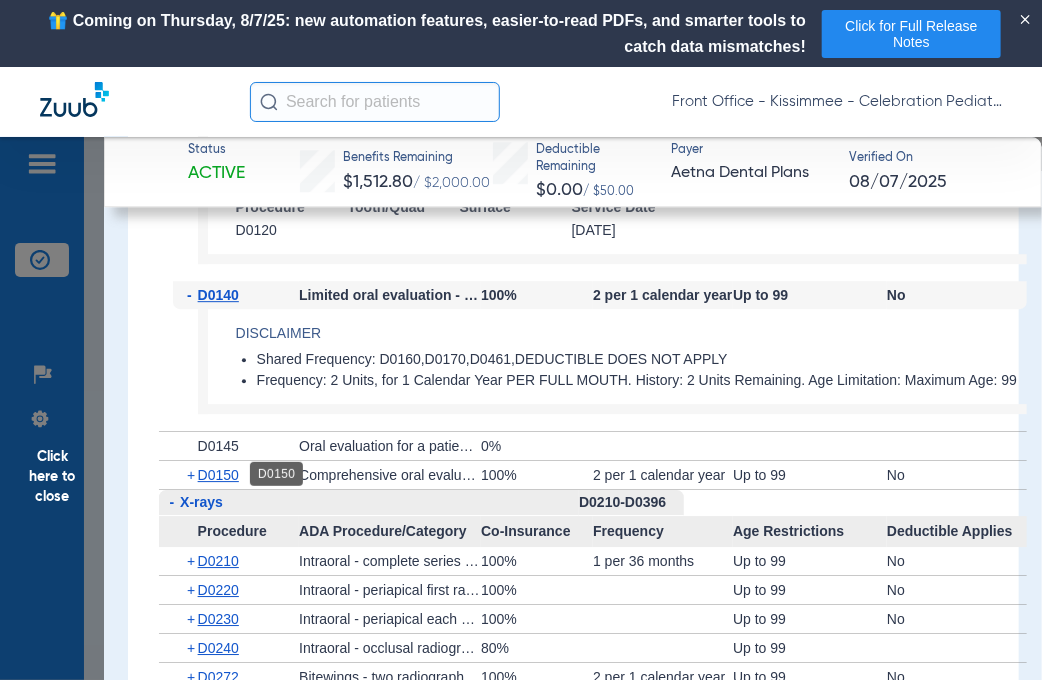 click on "+   D0150" 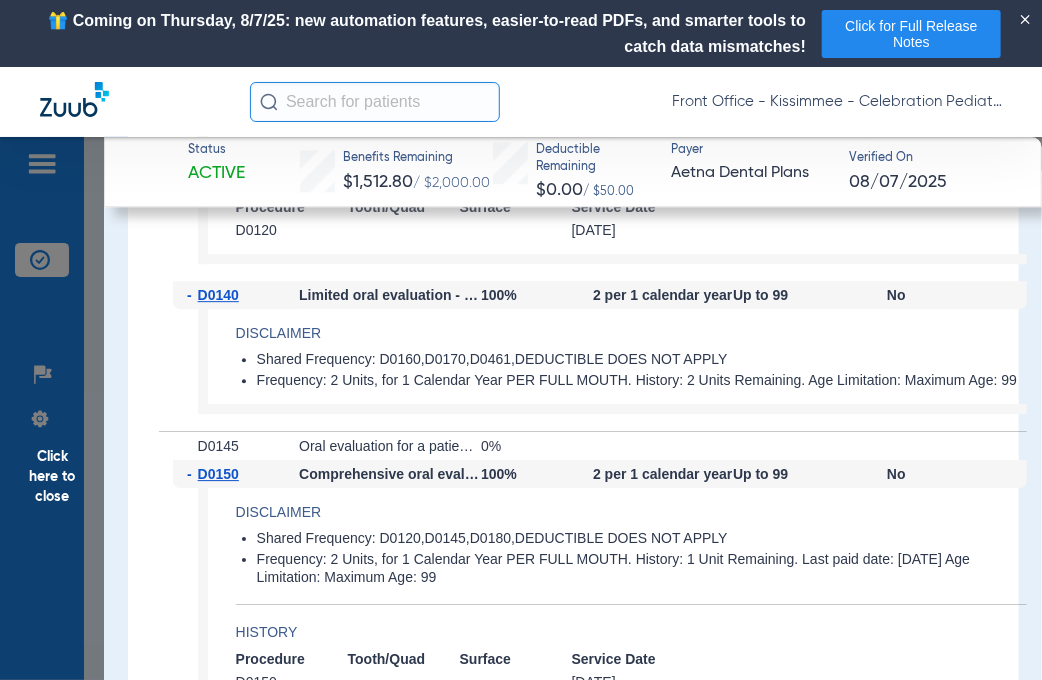 scroll, scrollTop: 1900, scrollLeft: 0, axis: vertical 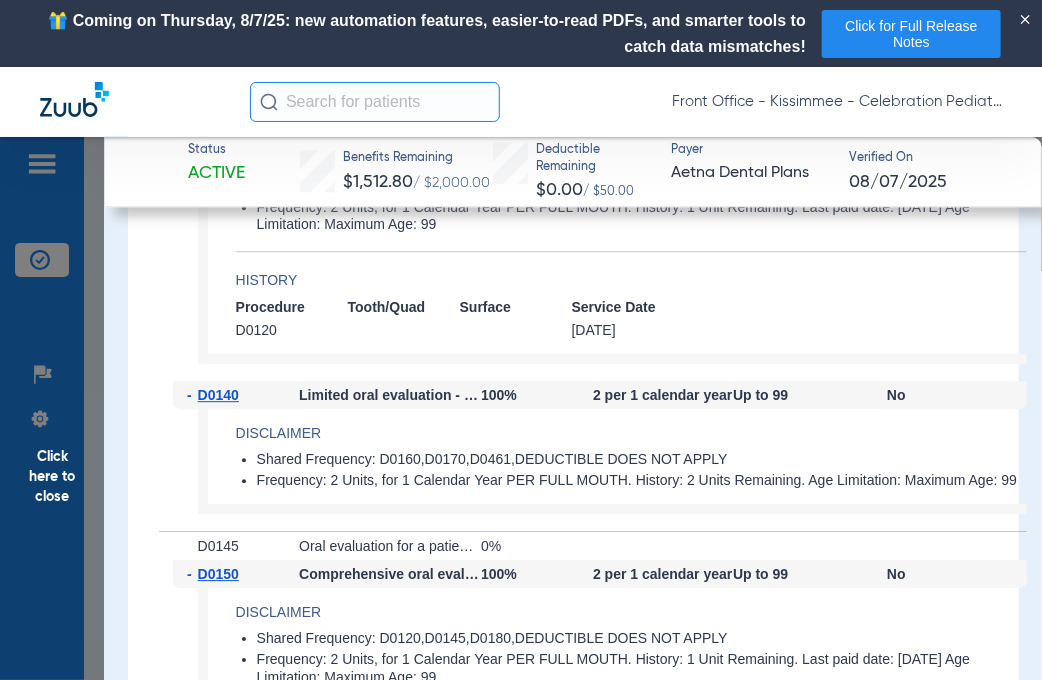 click on "Click here to close" 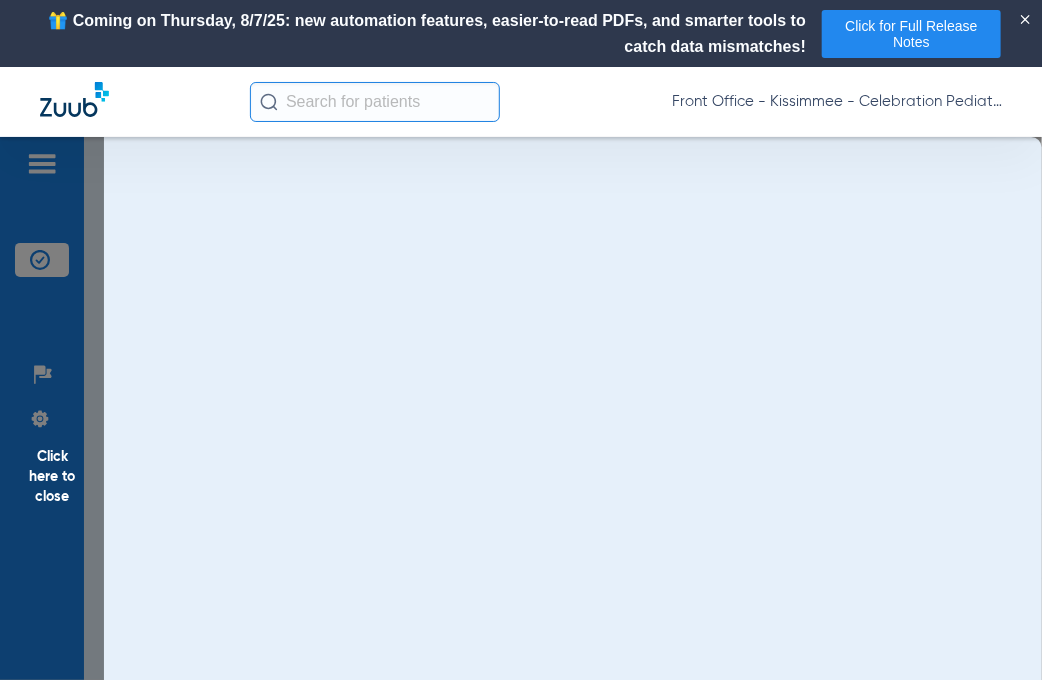 scroll, scrollTop: 0, scrollLeft: 0, axis: both 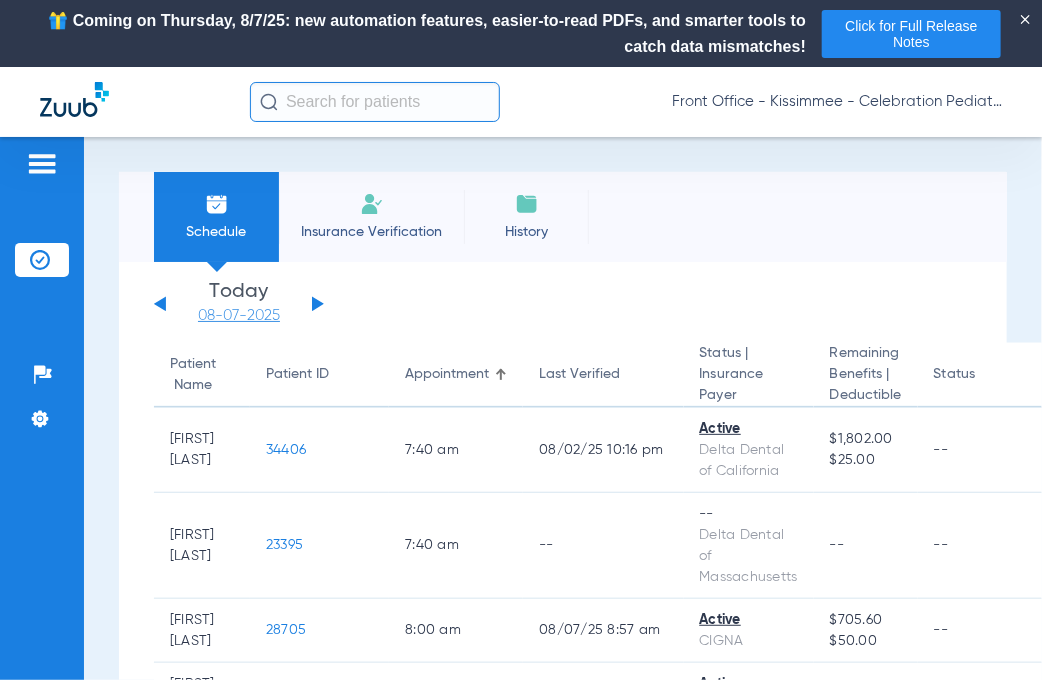 click on "08-07-2025" 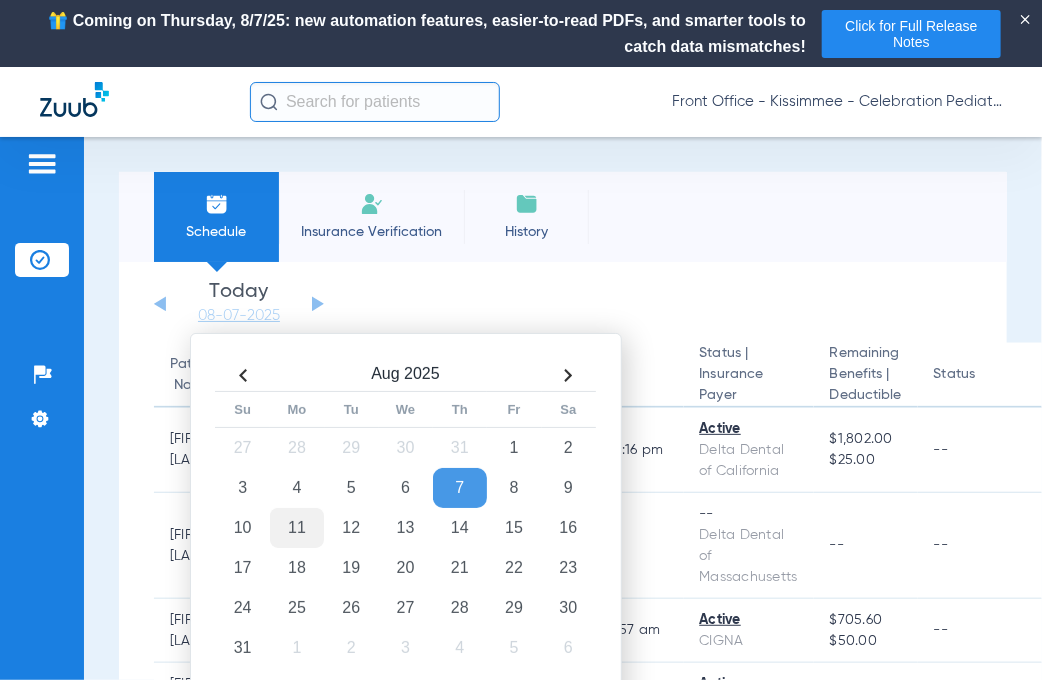 click on "11" 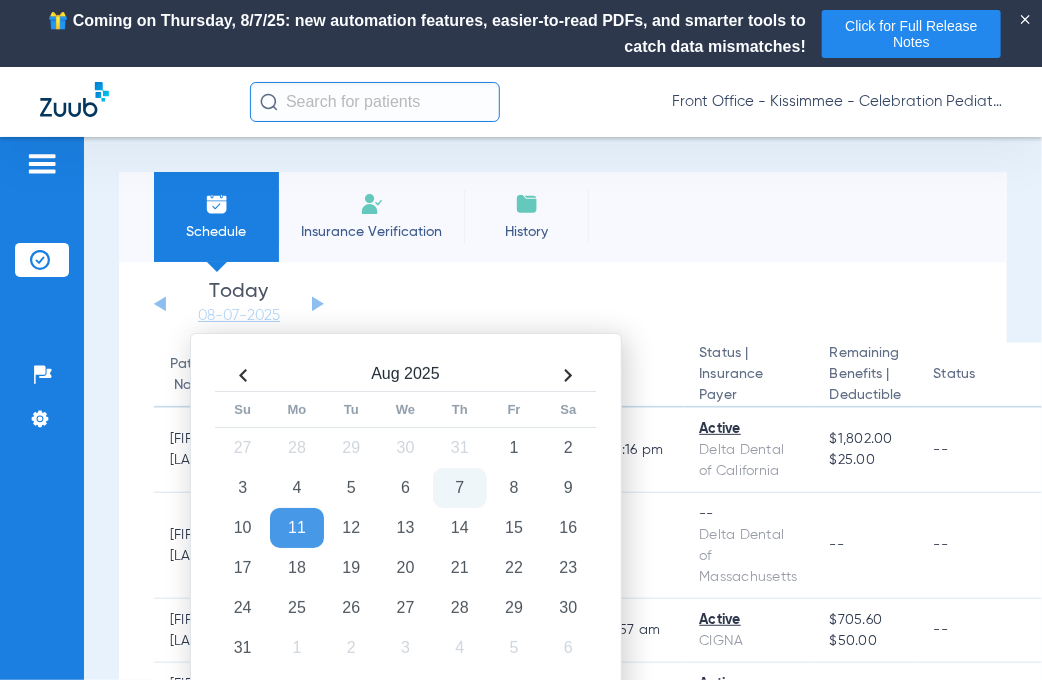 scroll, scrollTop: 200, scrollLeft: 0, axis: vertical 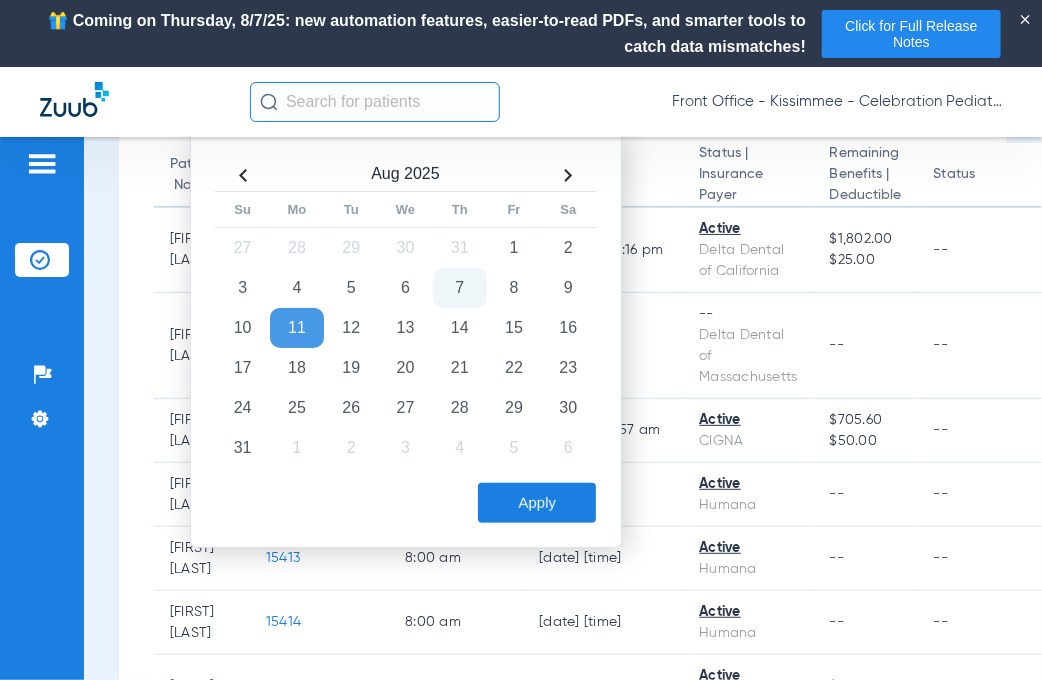 click on "Apply" 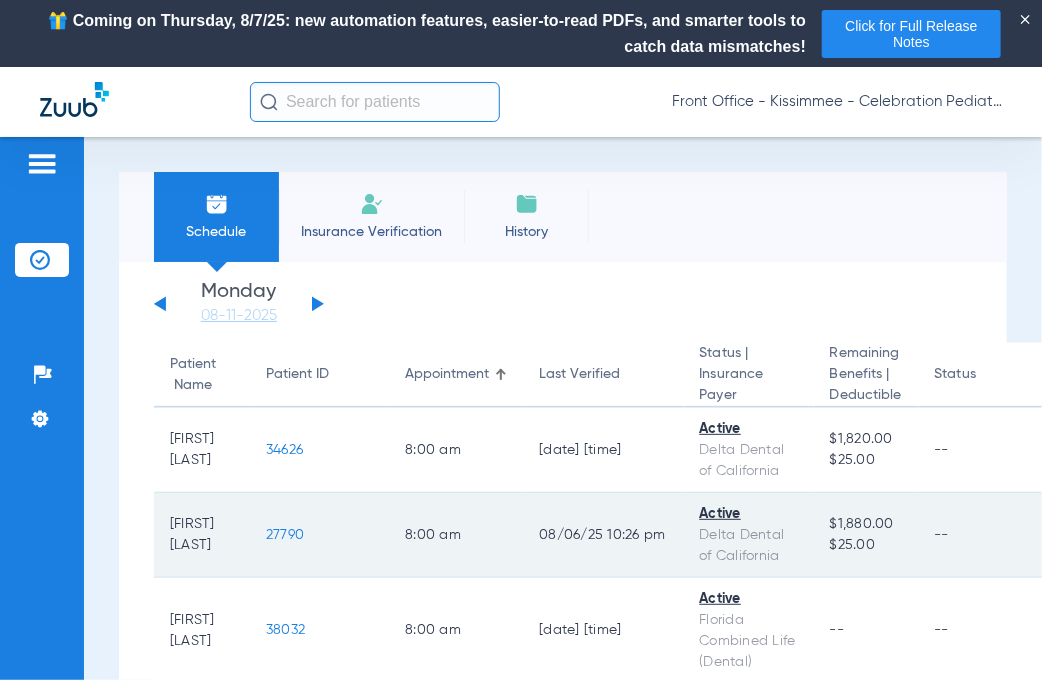 scroll, scrollTop: 100, scrollLeft: 0, axis: vertical 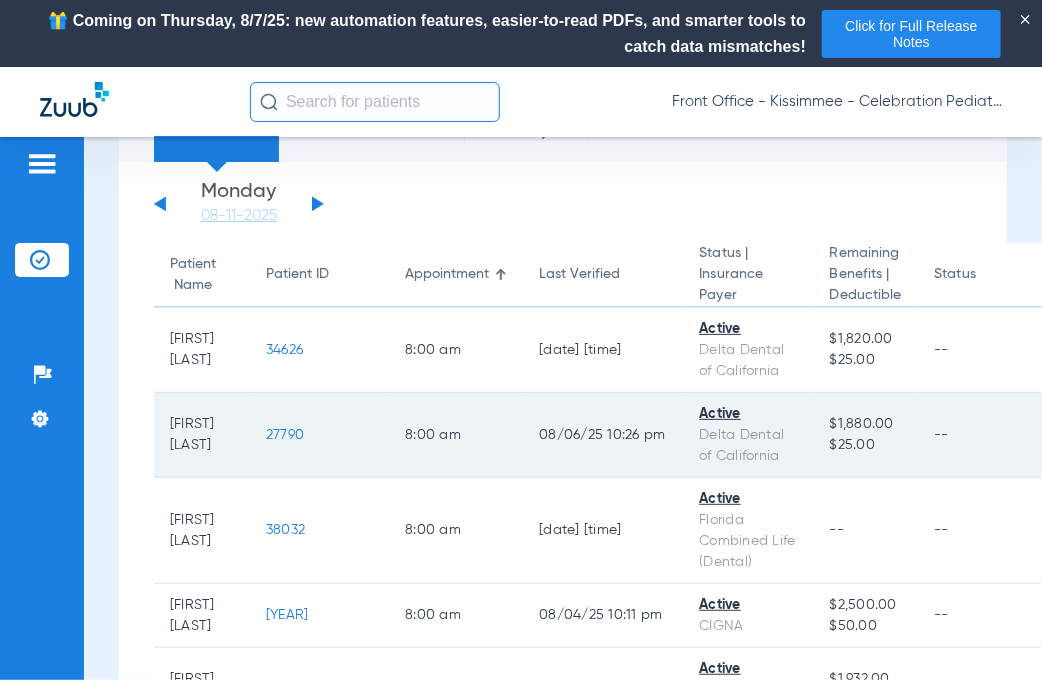 click on "27790" 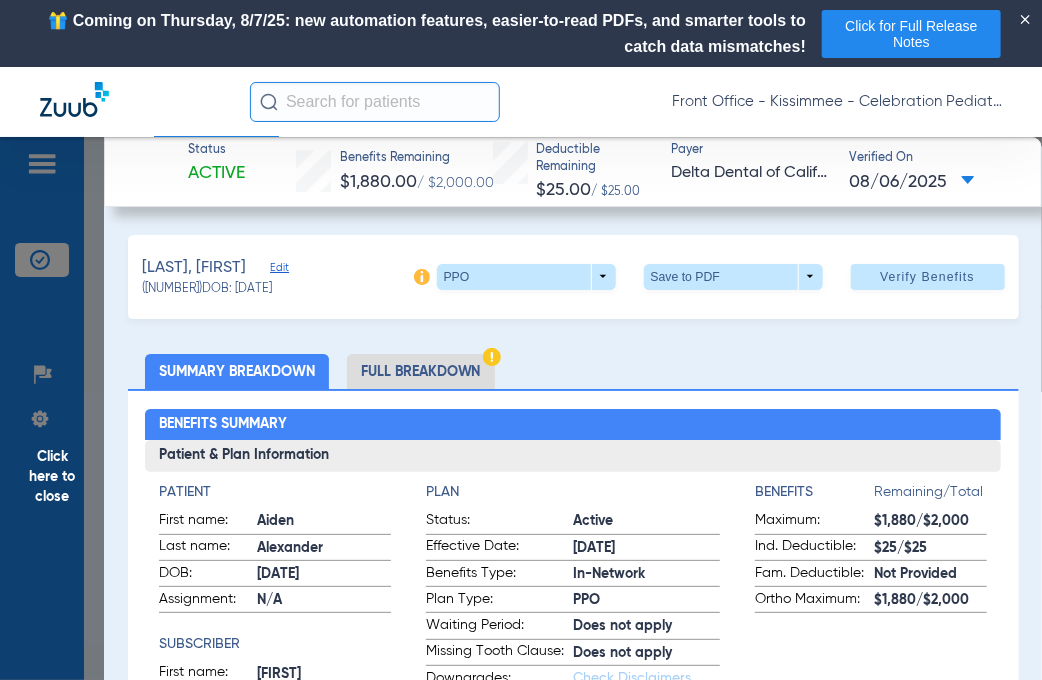 click on "Full Breakdown" 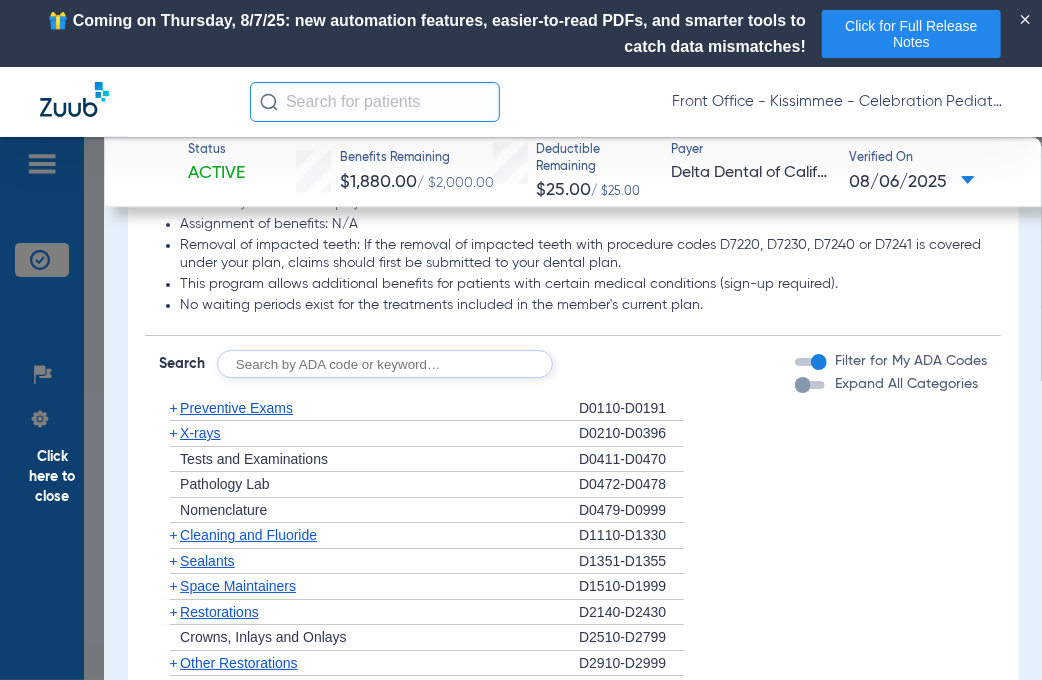 scroll, scrollTop: 2300, scrollLeft: 0, axis: vertical 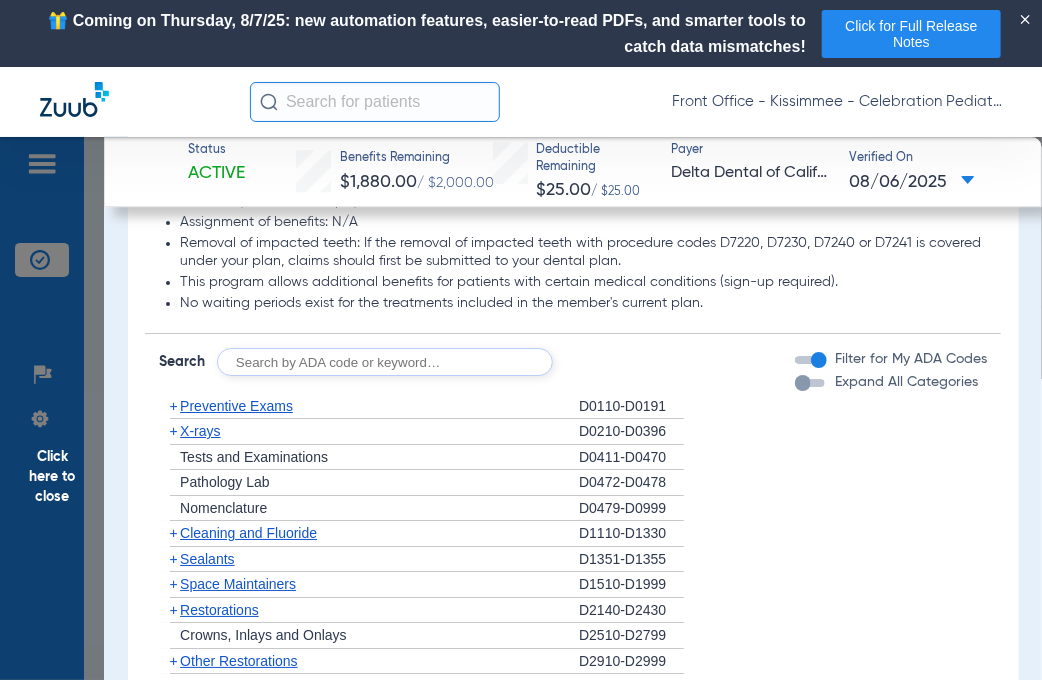click at bounding box center [803, 383] 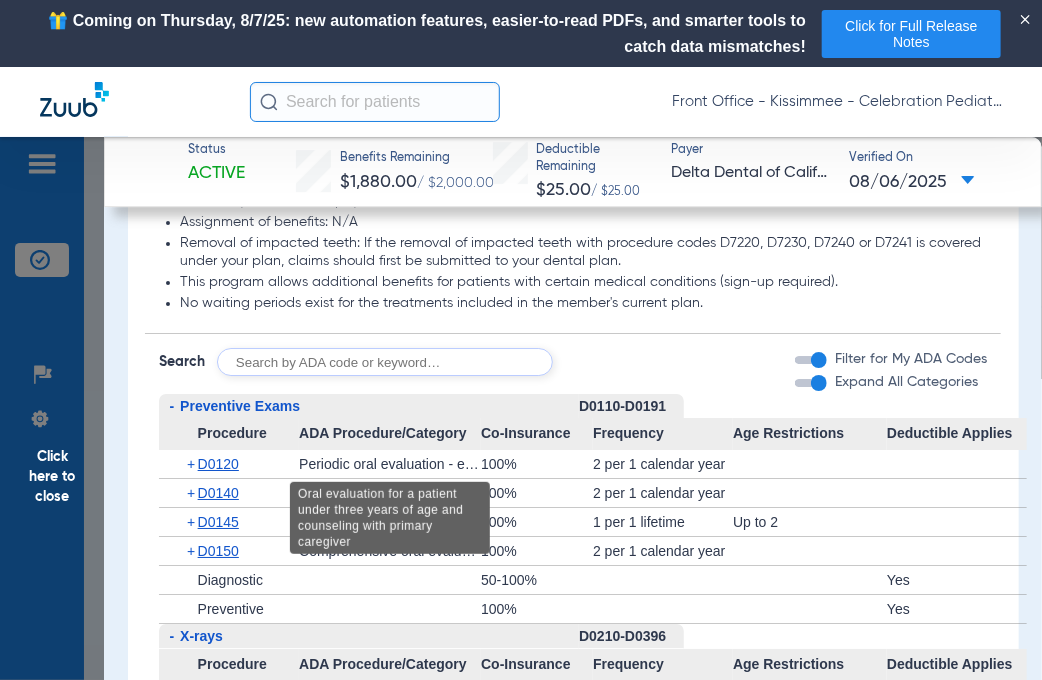 scroll, scrollTop: 2400, scrollLeft: 0, axis: vertical 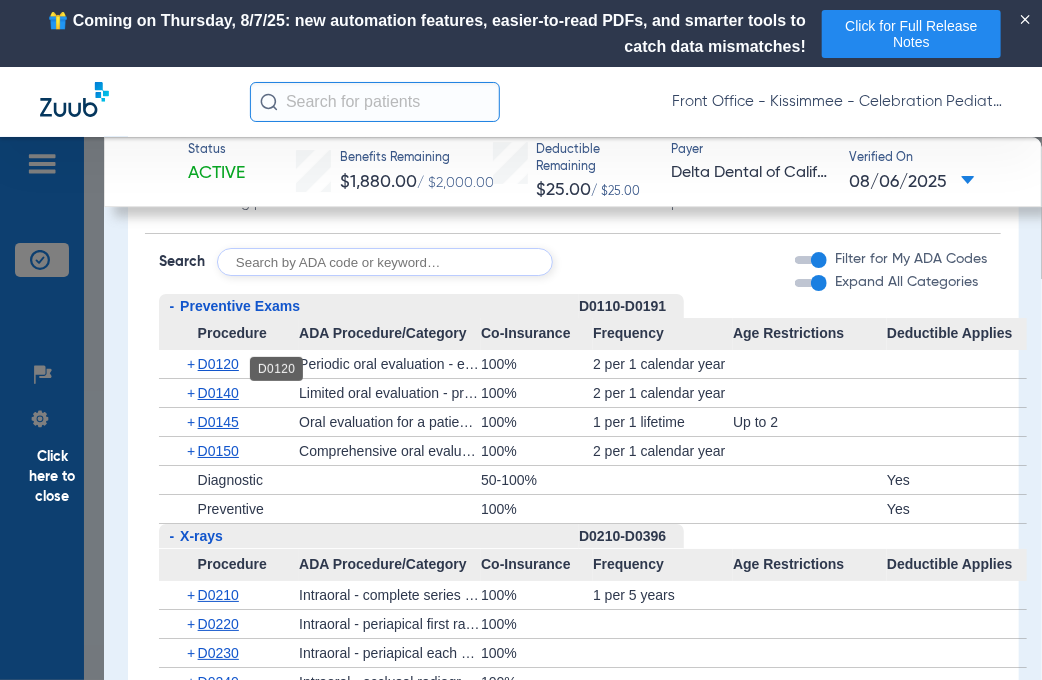 click on "D0120" 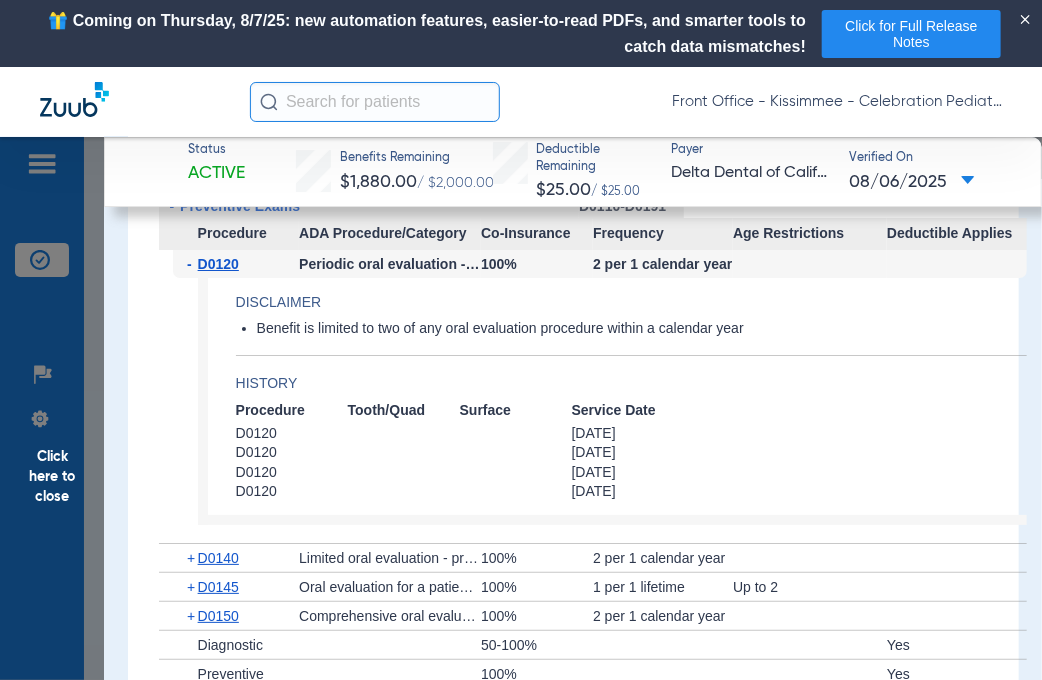 scroll, scrollTop: 2600, scrollLeft: 0, axis: vertical 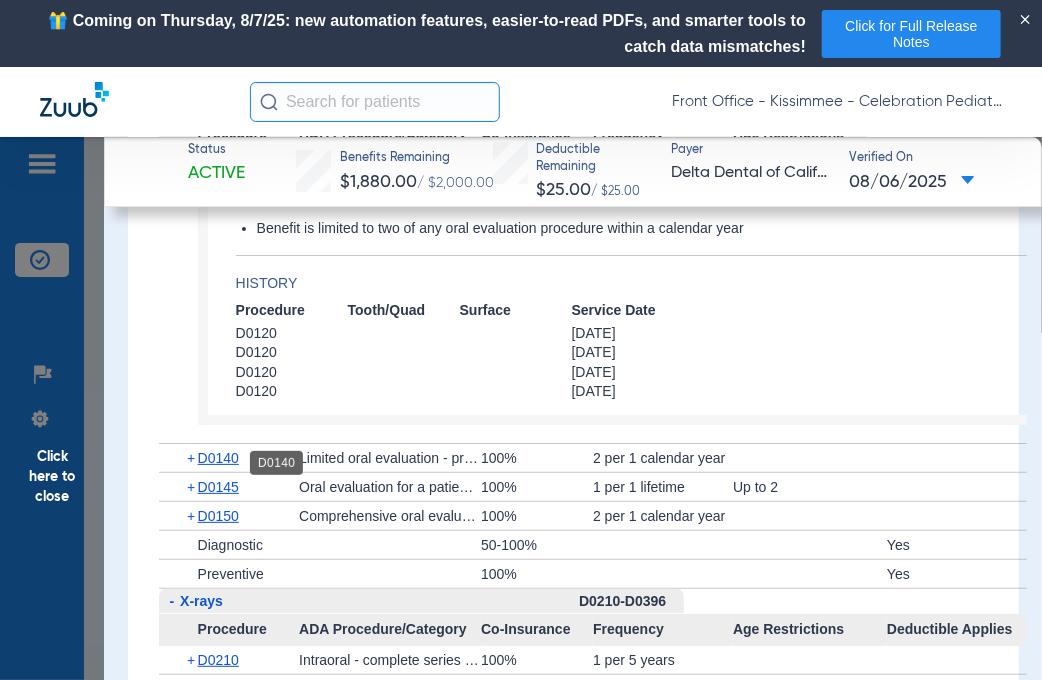 click on "D0140" 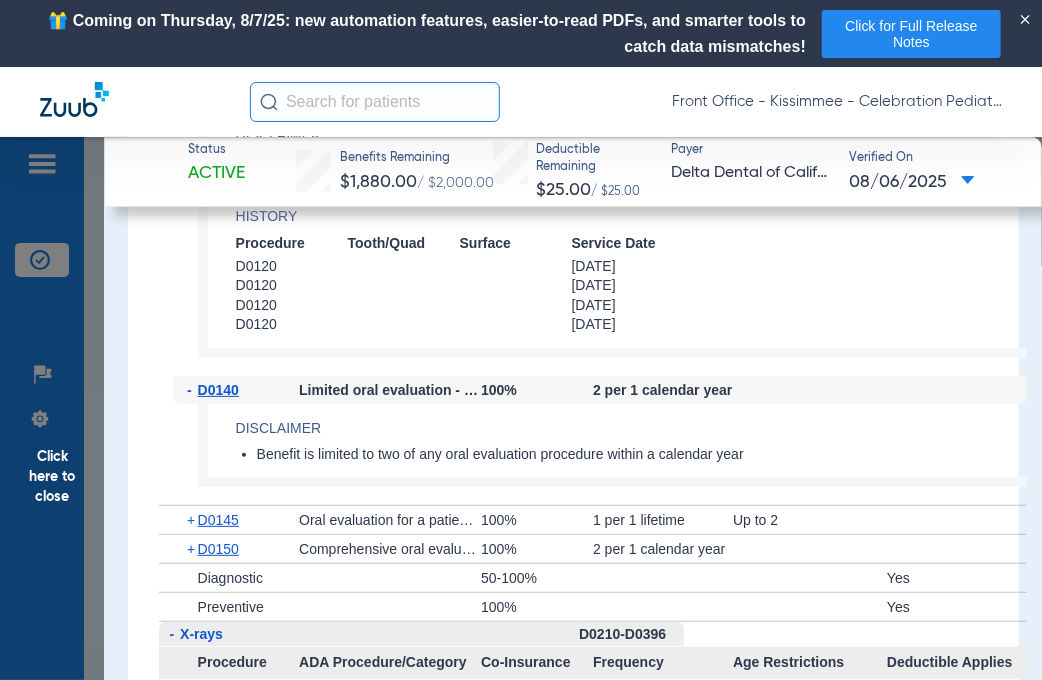 scroll, scrollTop: 2700, scrollLeft: 0, axis: vertical 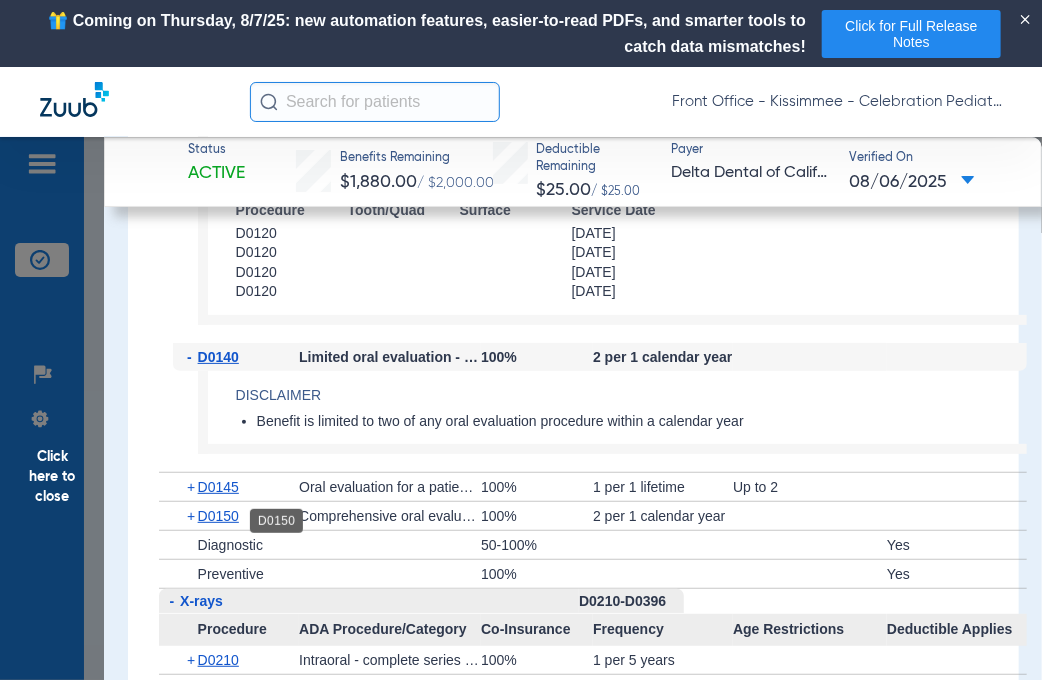 click on "D0150" 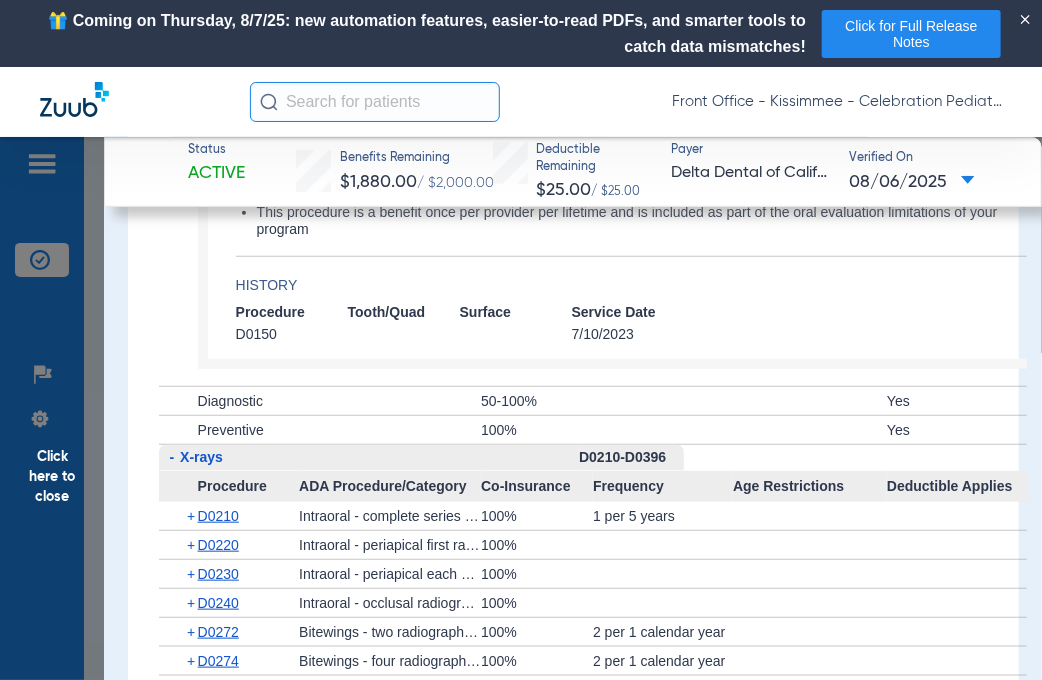 scroll, scrollTop: 3100, scrollLeft: 0, axis: vertical 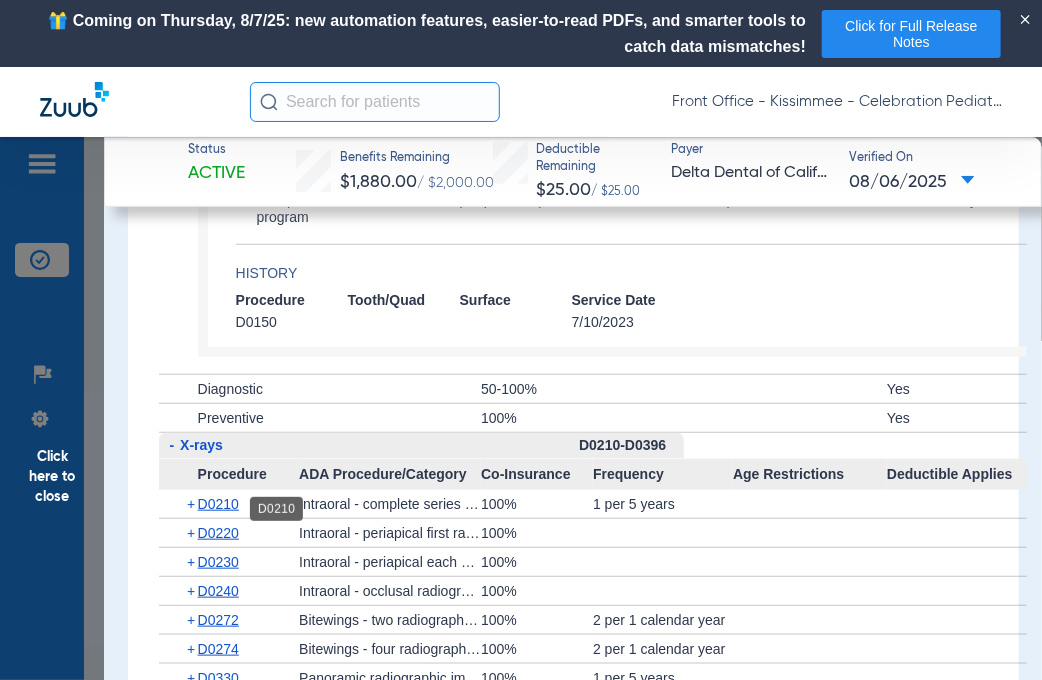 click on "D0210" 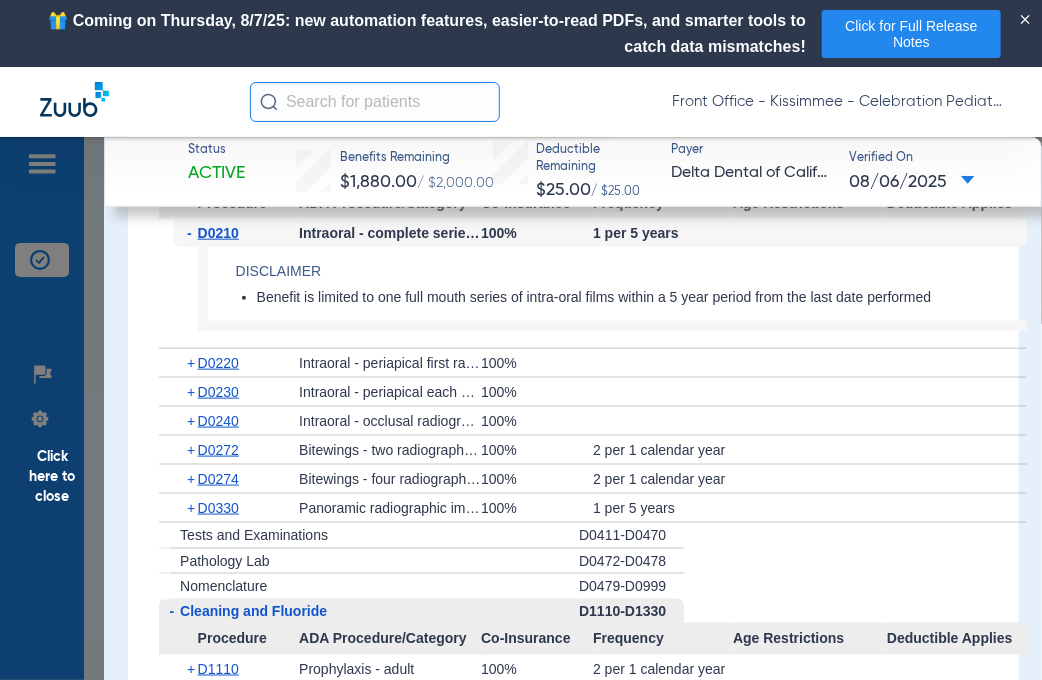 scroll, scrollTop: 3400, scrollLeft: 0, axis: vertical 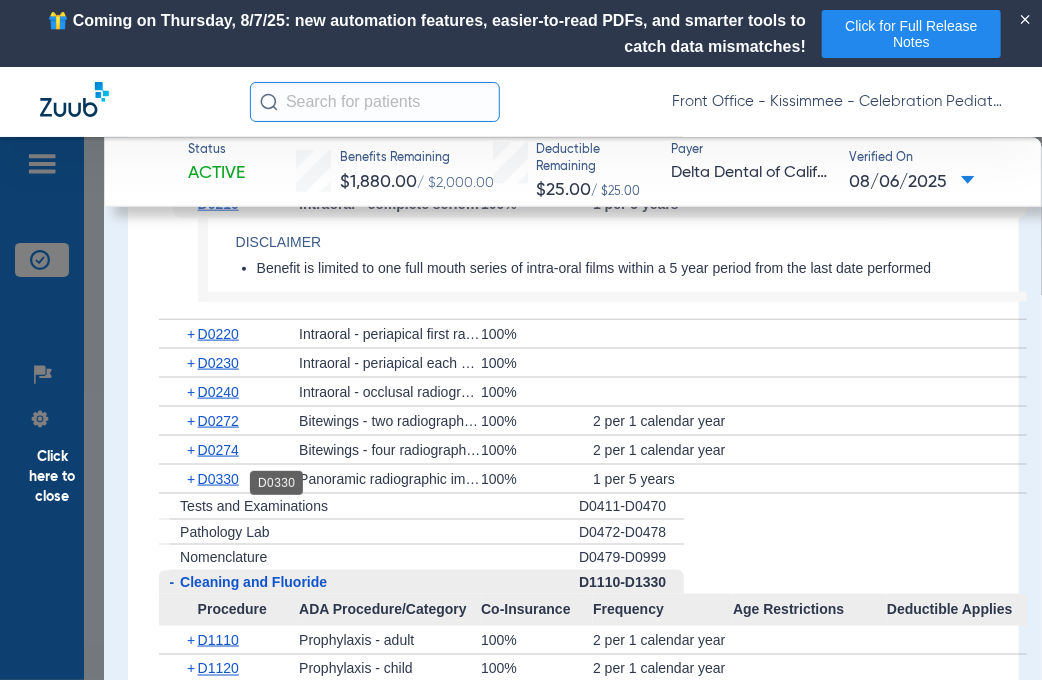 click on "D0330" 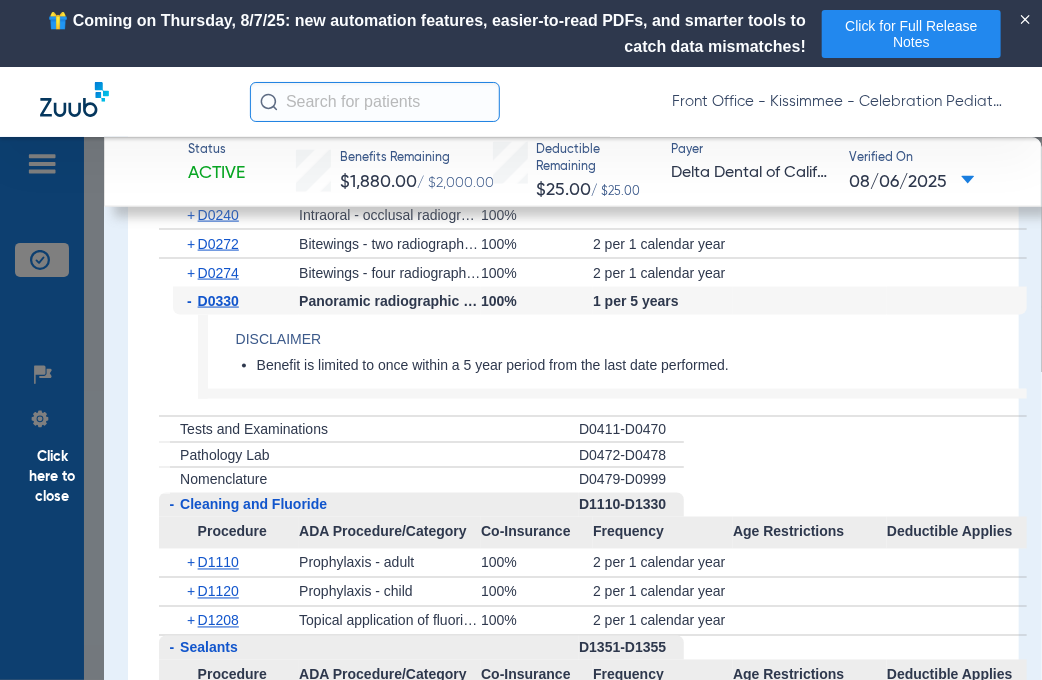 scroll, scrollTop: 3700, scrollLeft: 0, axis: vertical 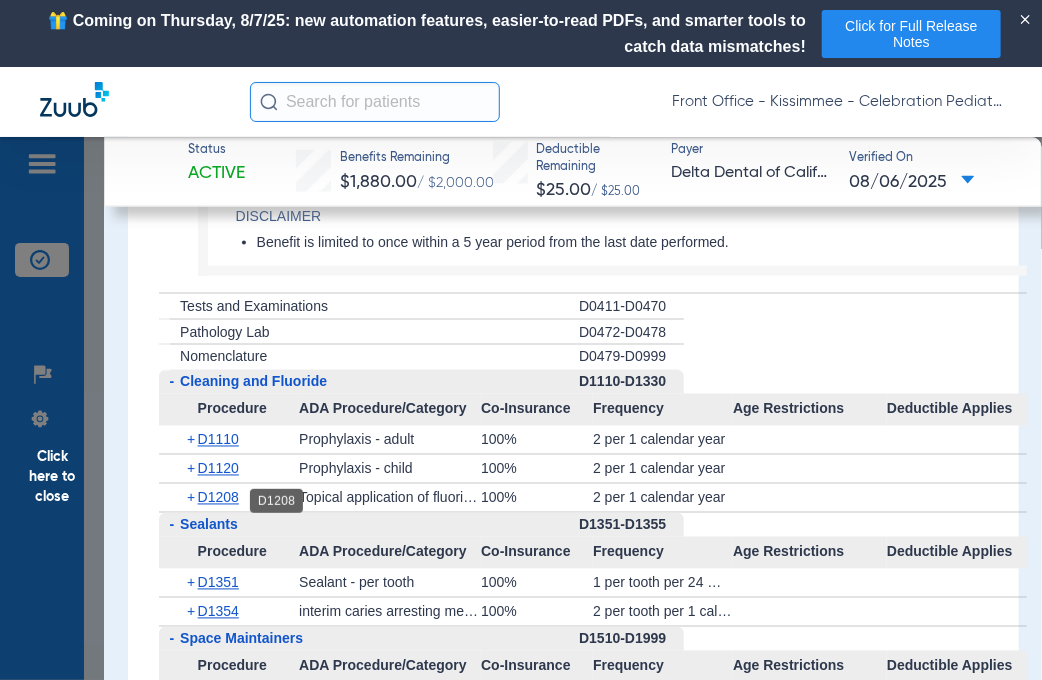 click on "D1208" 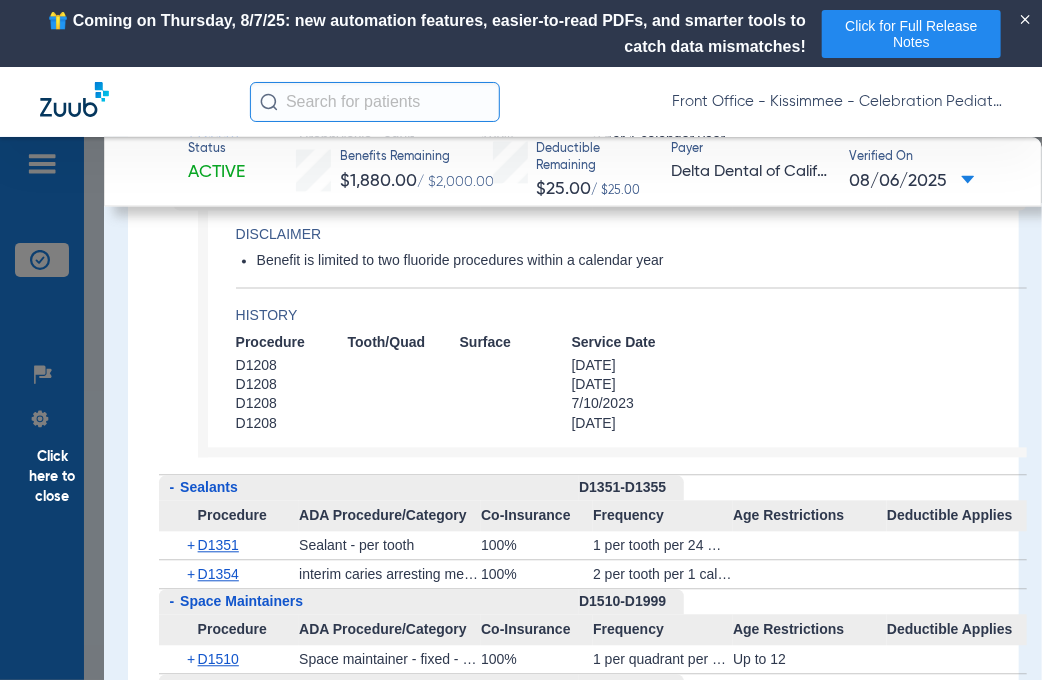 scroll, scrollTop: 4100, scrollLeft: 0, axis: vertical 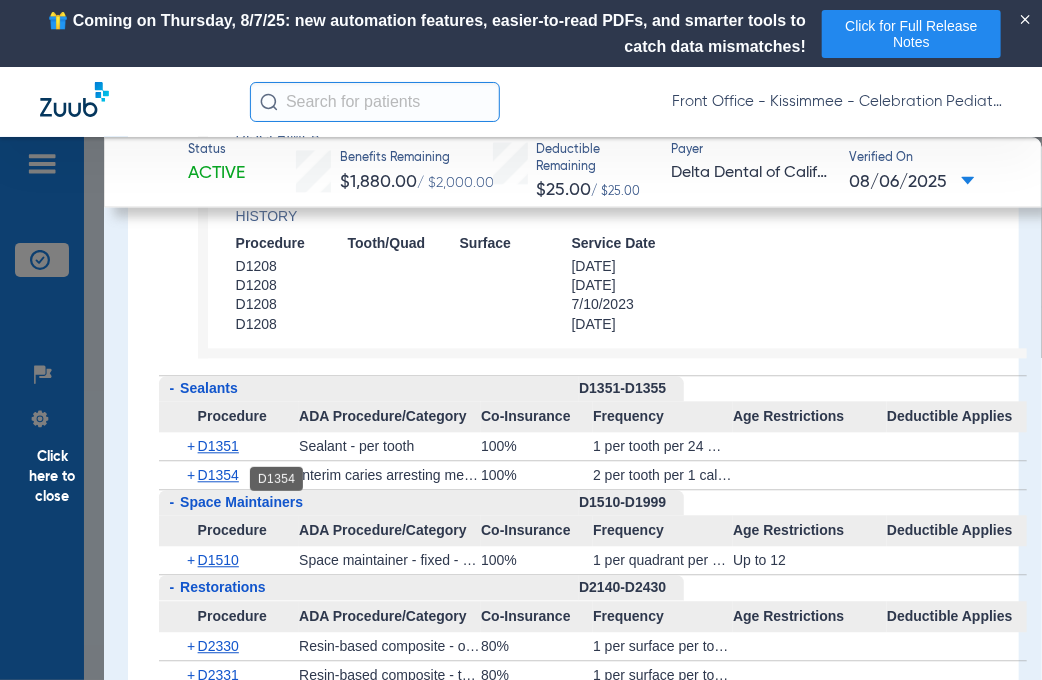 click on "D1354" 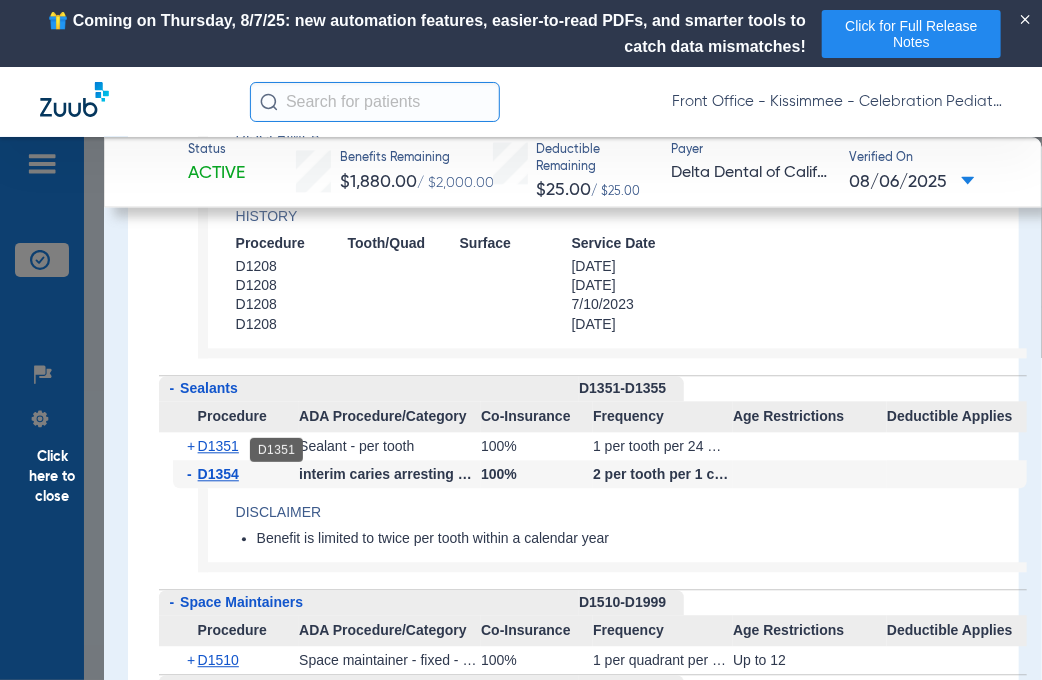 click on "D1351" 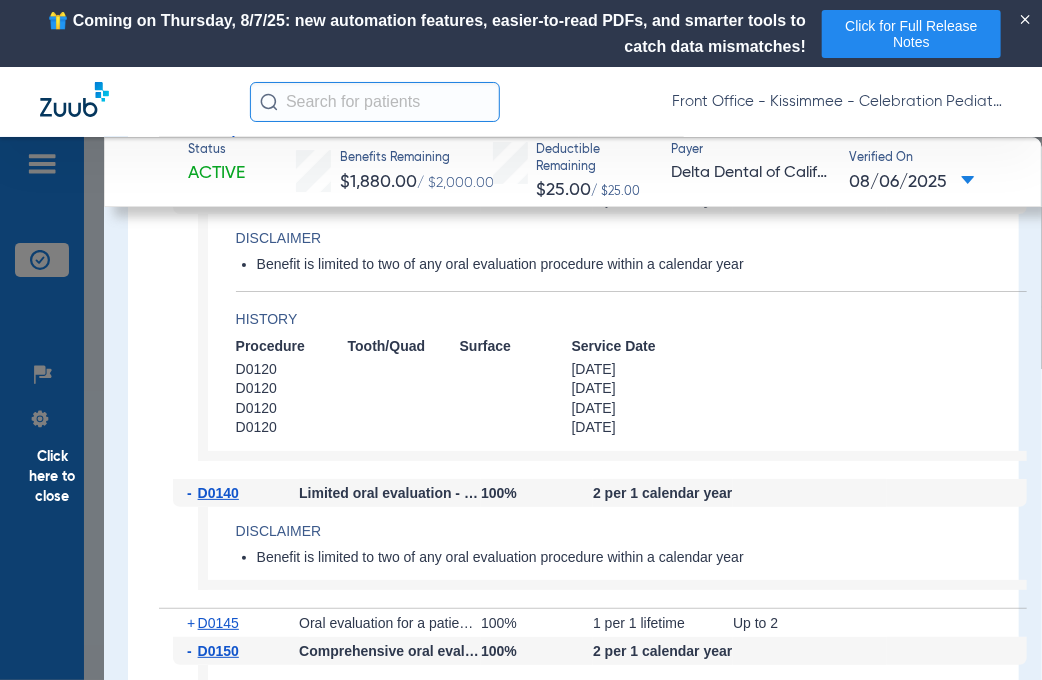 scroll, scrollTop: 2600, scrollLeft: 0, axis: vertical 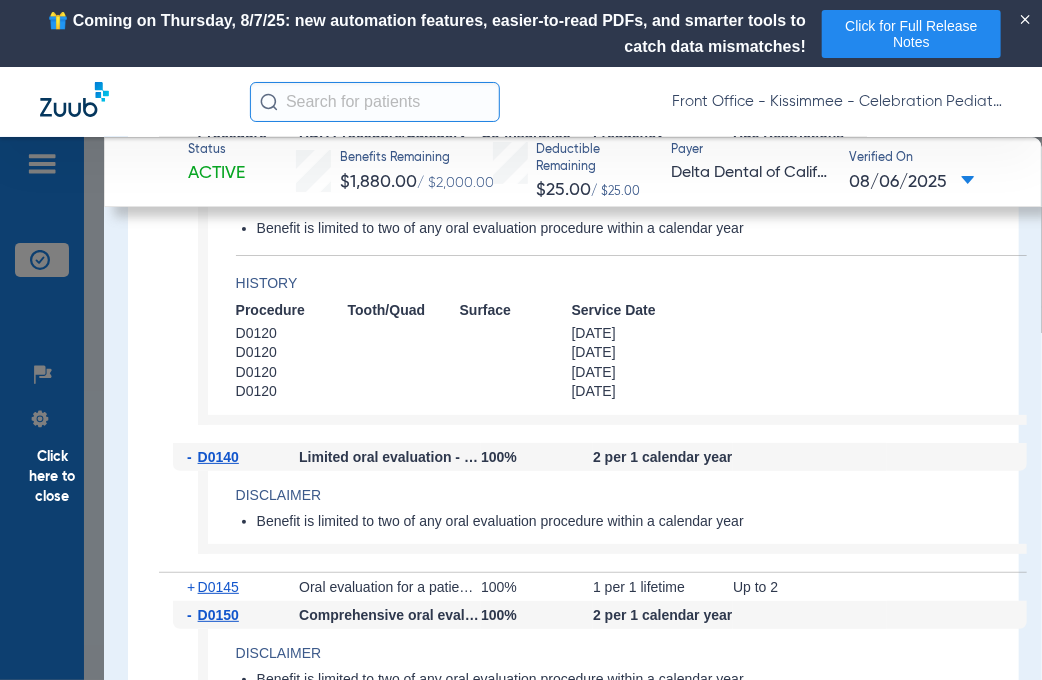 click on "Click here to close" 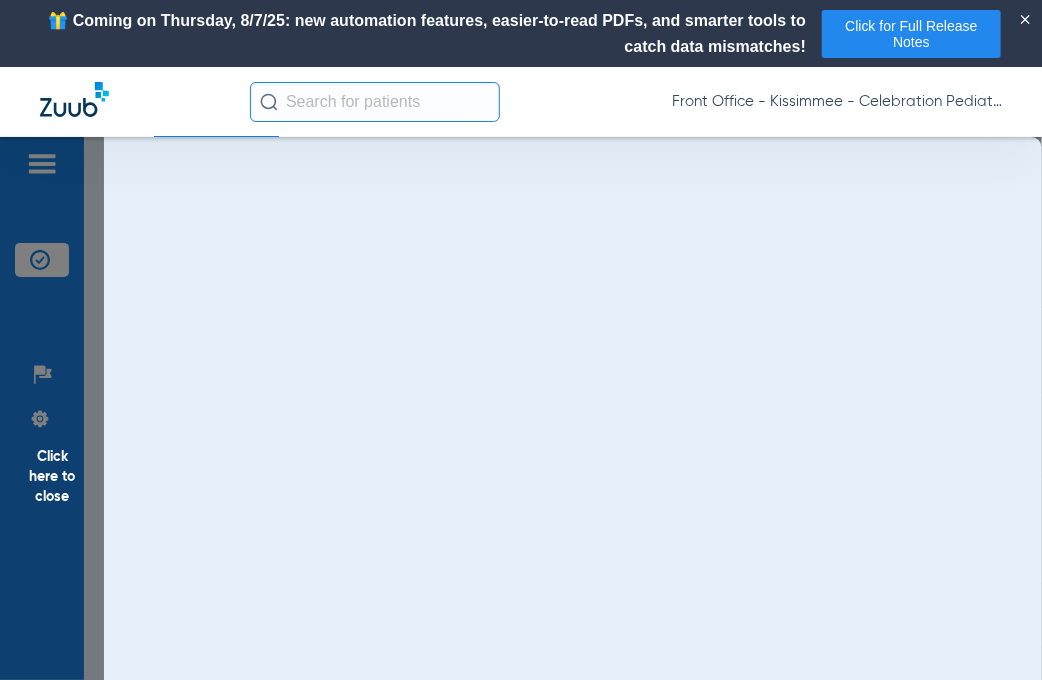 scroll, scrollTop: 0, scrollLeft: 0, axis: both 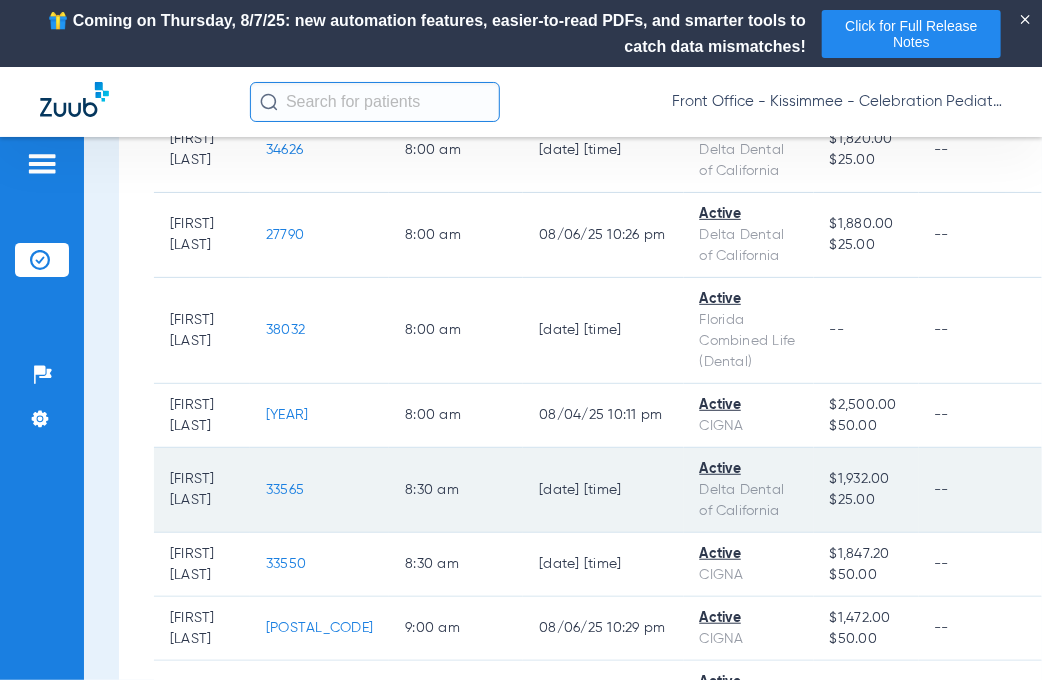 click on "33565" 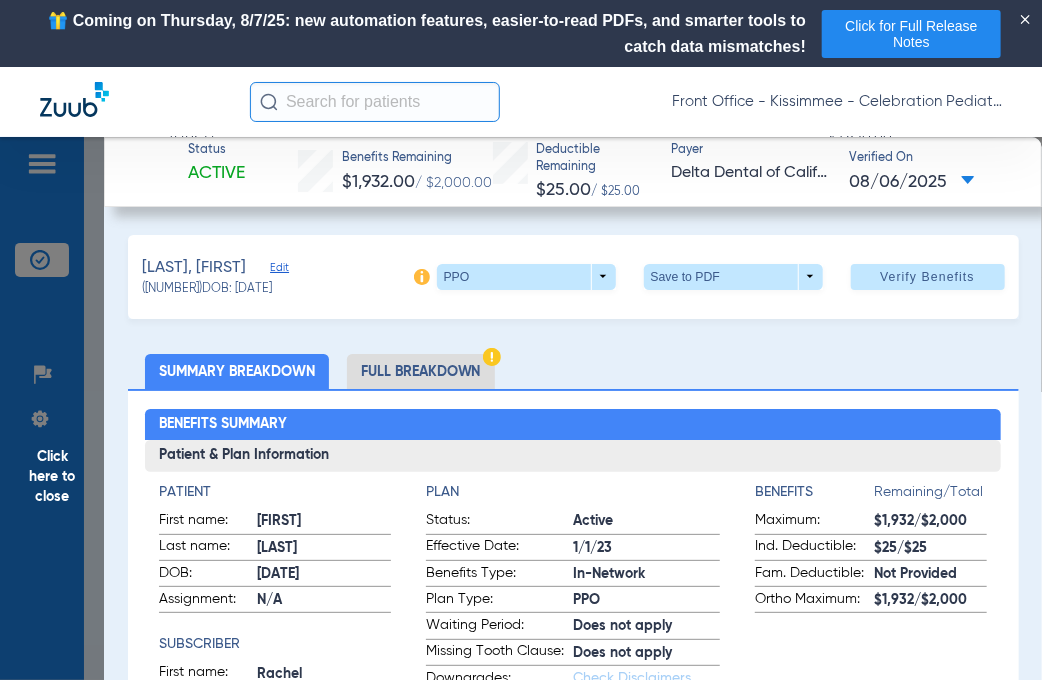 click on "Full Breakdown" 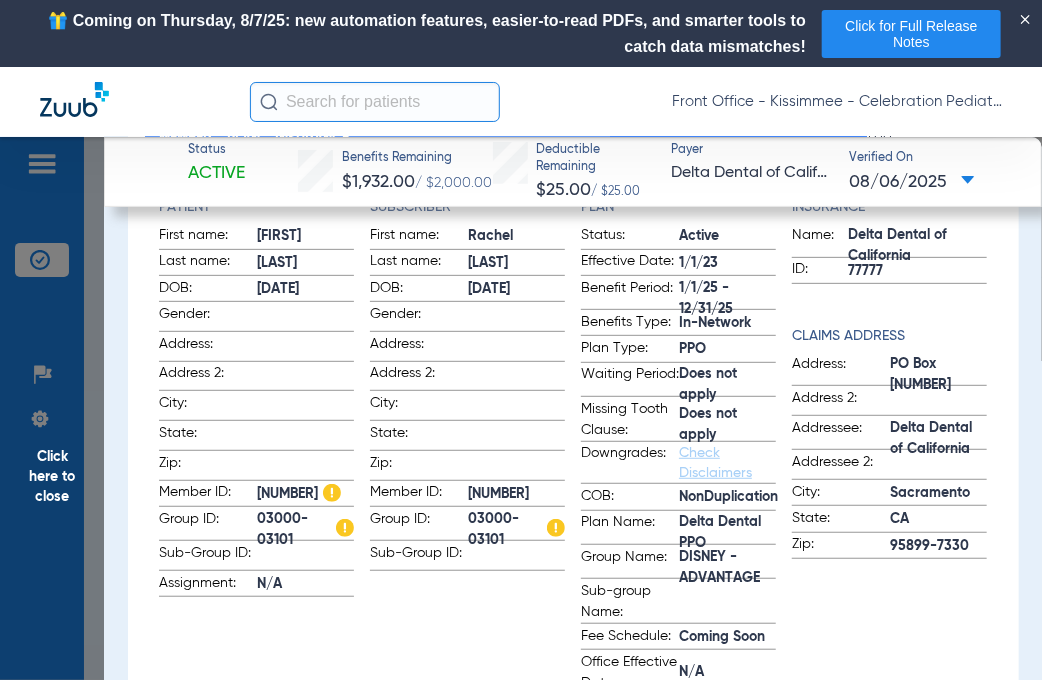 scroll, scrollTop: 300, scrollLeft: 0, axis: vertical 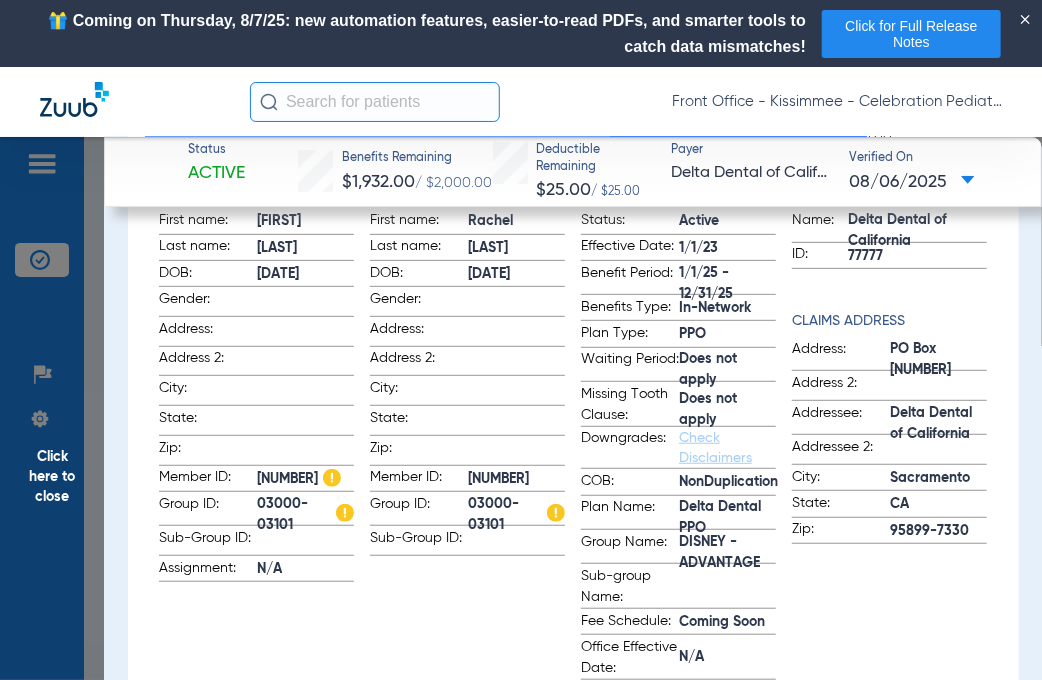 drag, startPoint x: 160, startPoint y: 620, endPoint x: 288, endPoint y: 545, distance: 148.35431 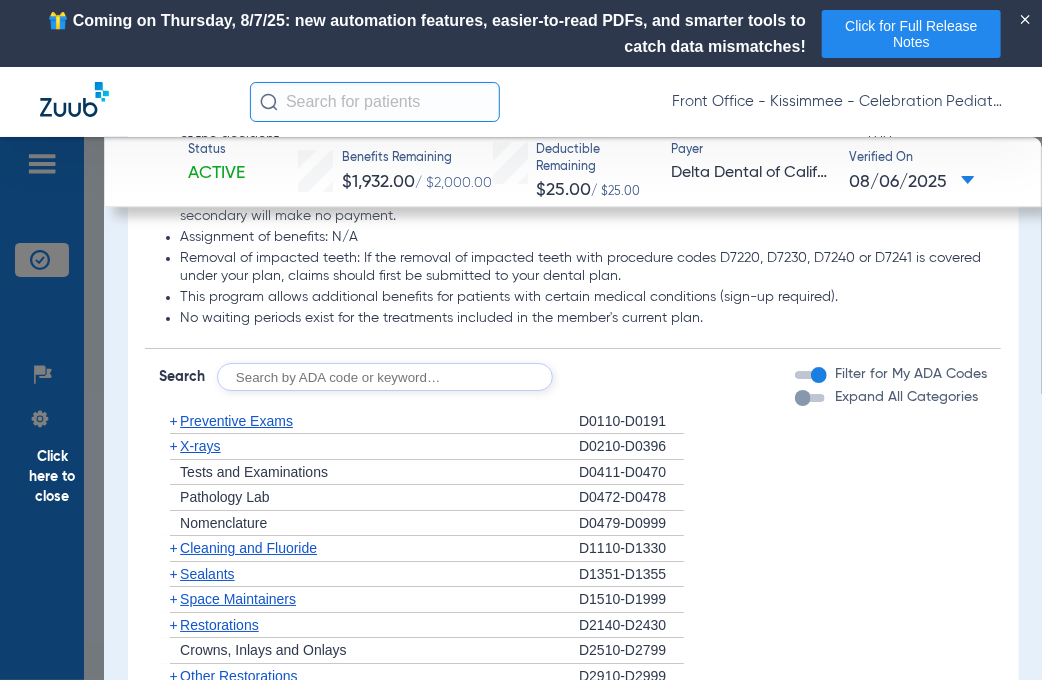 scroll, scrollTop: 2300, scrollLeft: 0, axis: vertical 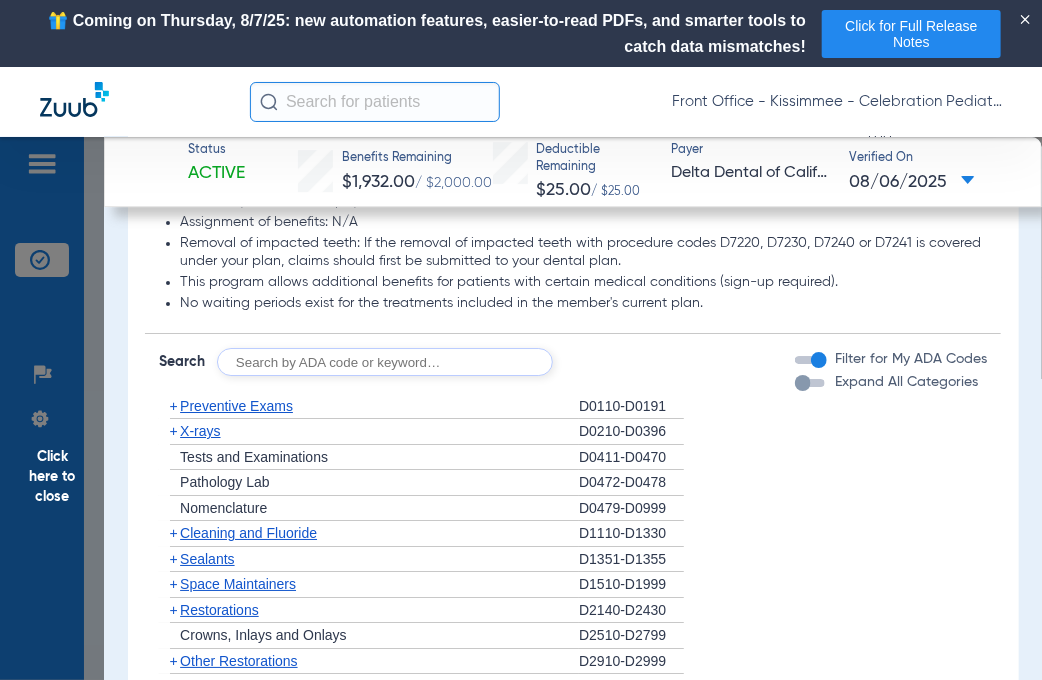 click at bounding box center [803, 383] 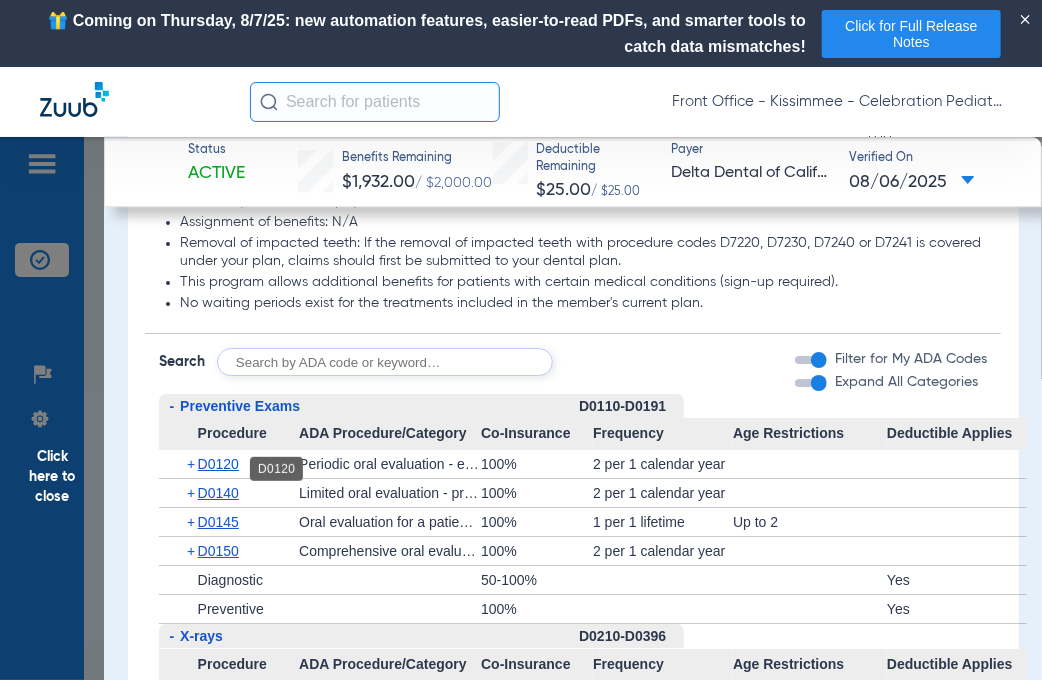 click on "D0120" 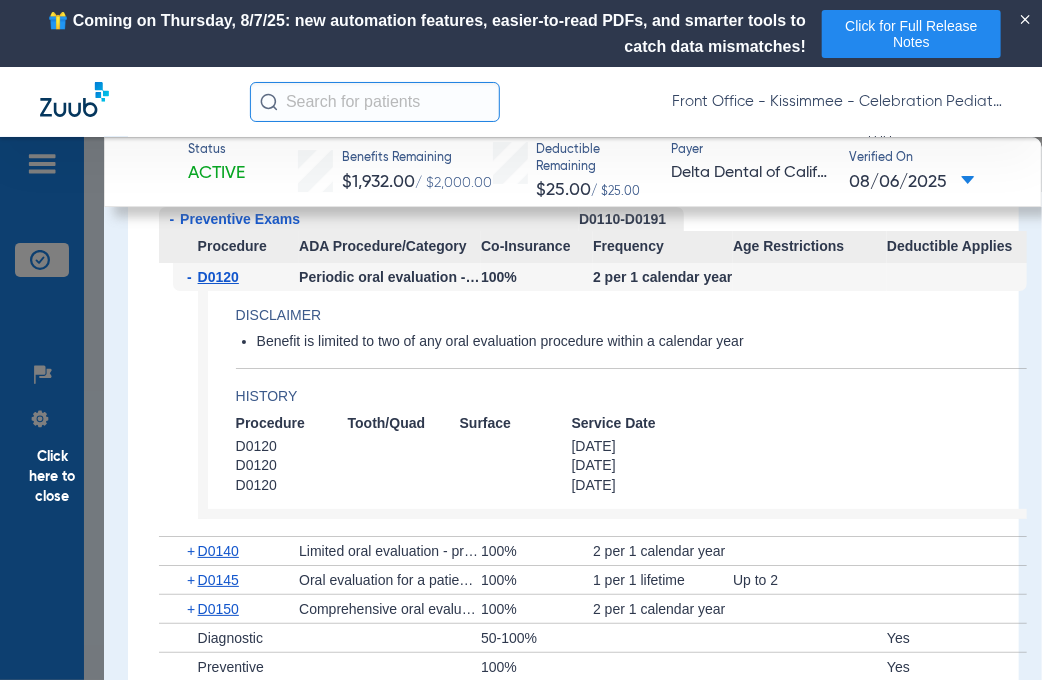 scroll, scrollTop: 2500, scrollLeft: 0, axis: vertical 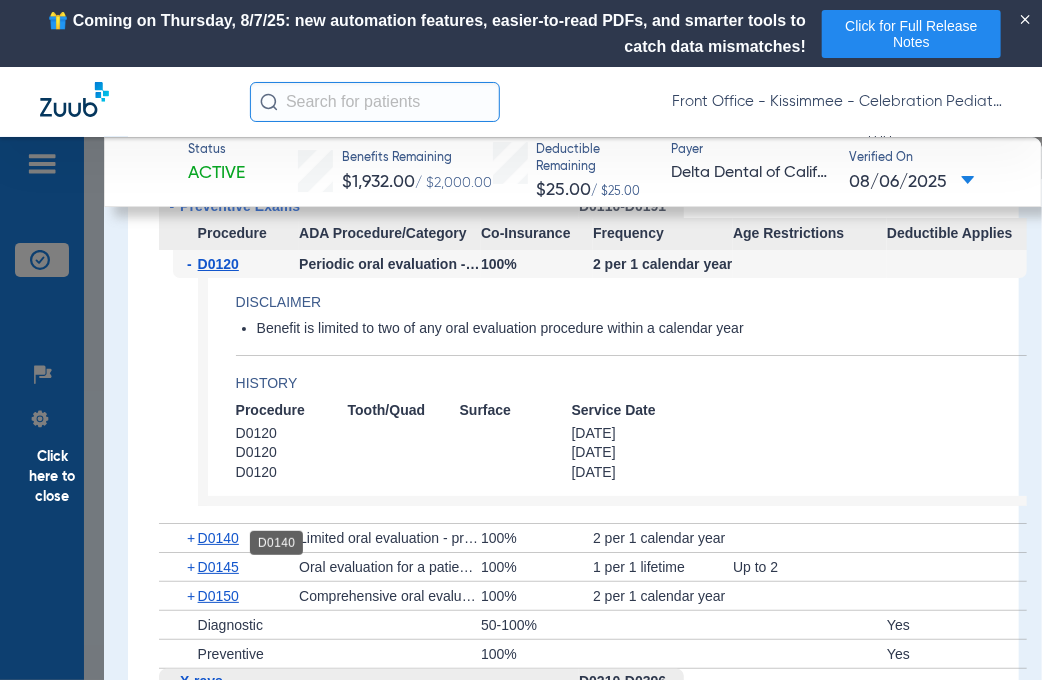 click on "D0140" 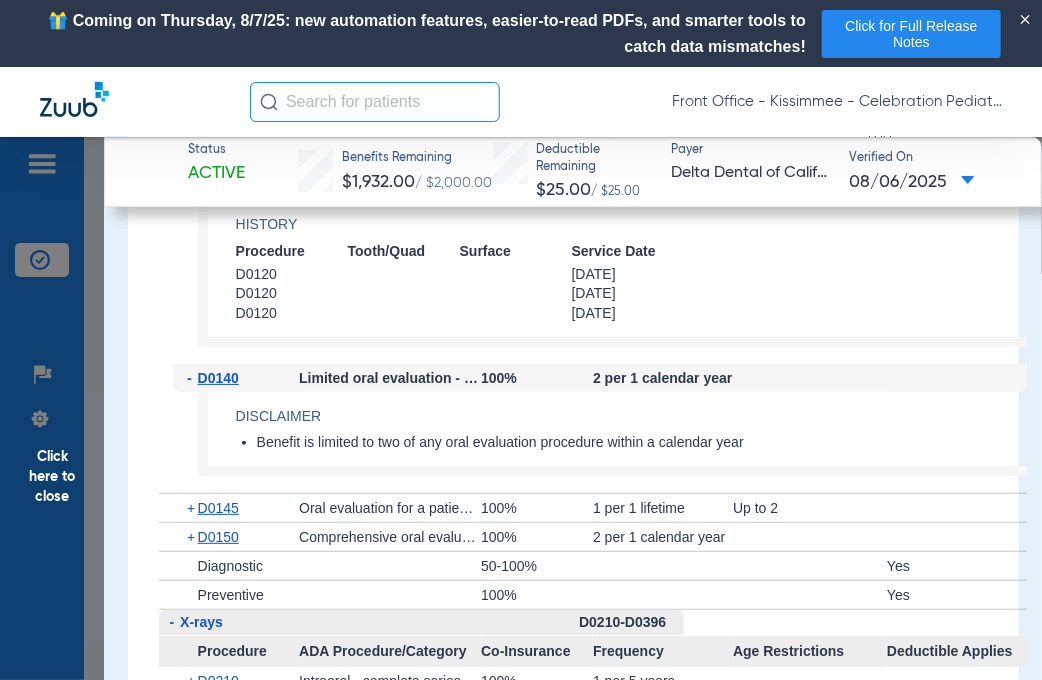 scroll, scrollTop: 2700, scrollLeft: 0, axis: vertical 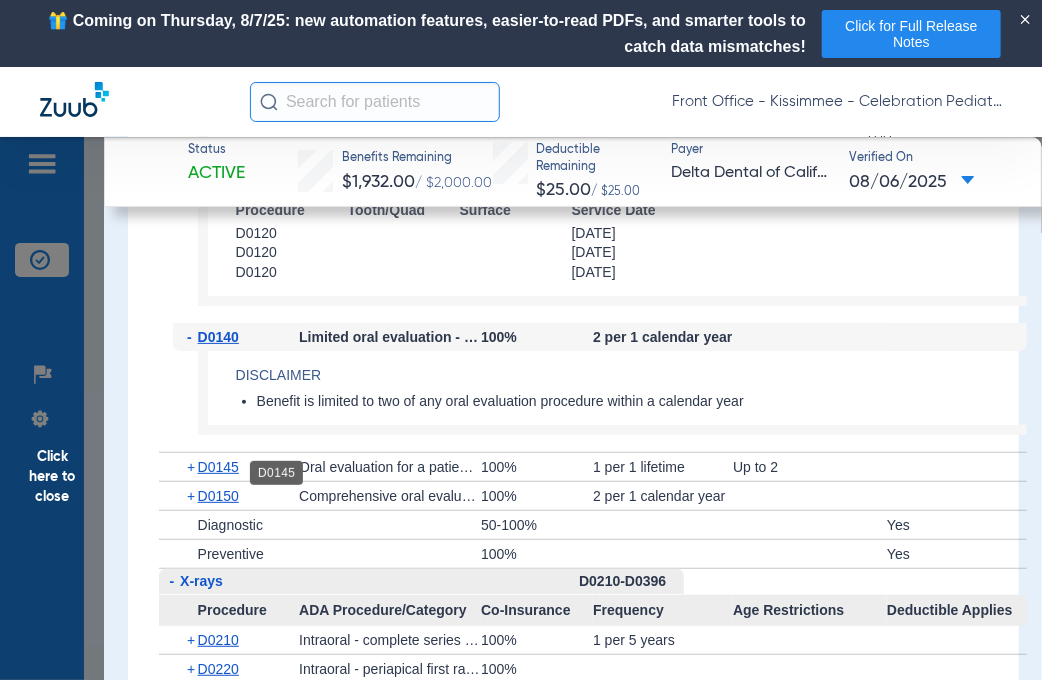 click on "D0145" 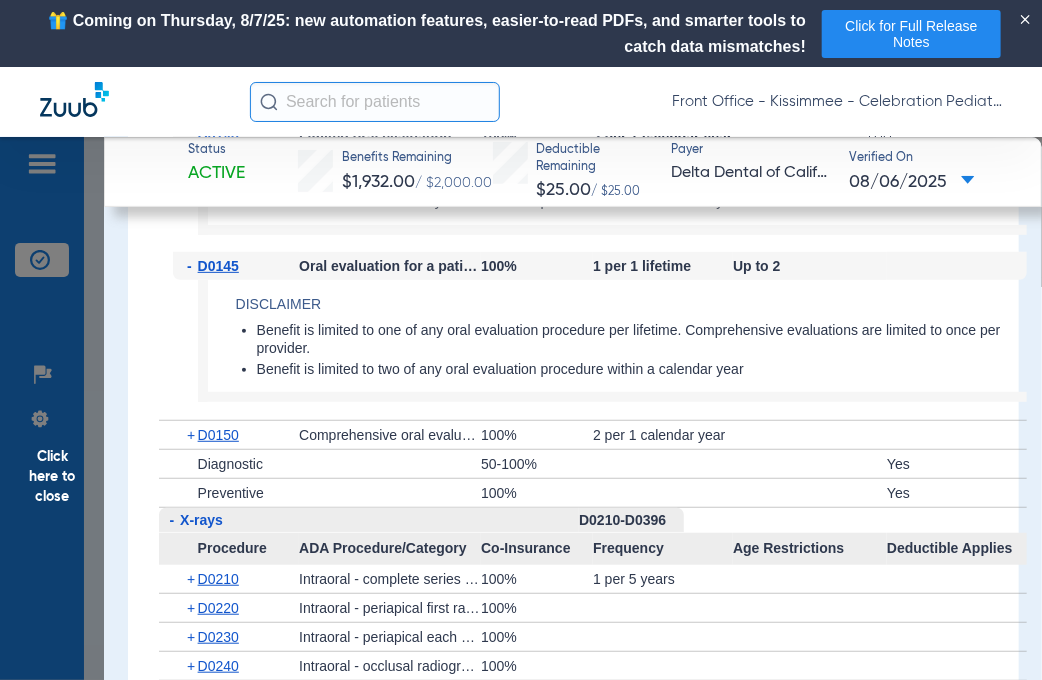 scroll, scrollTop: 3100, scrollLeft: 0, axis: vertical 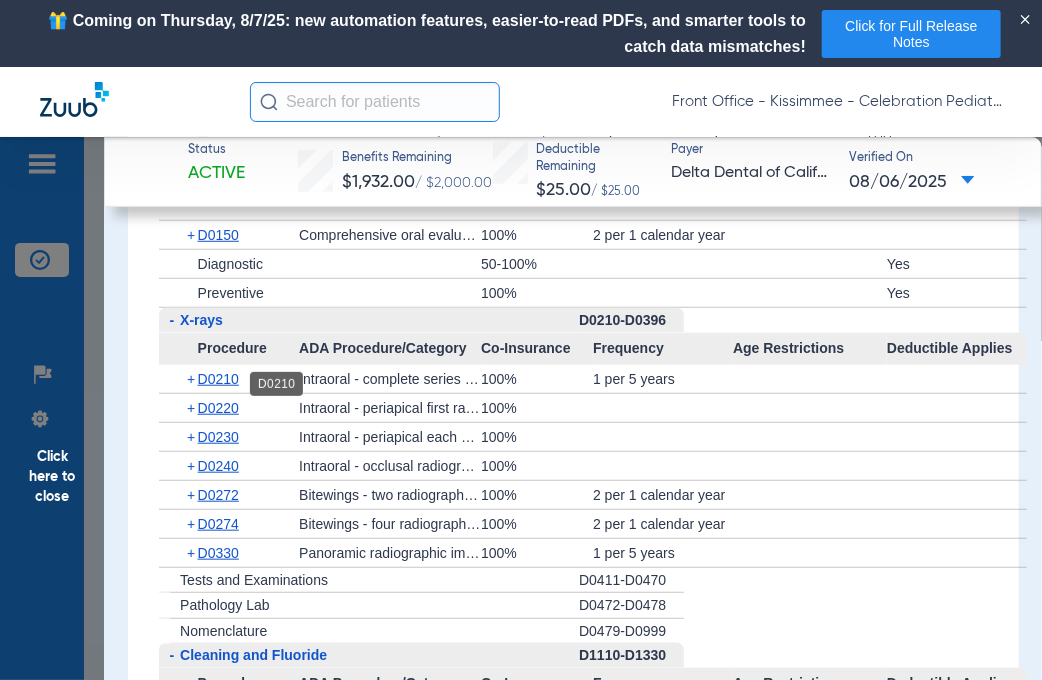 click on "D0210" 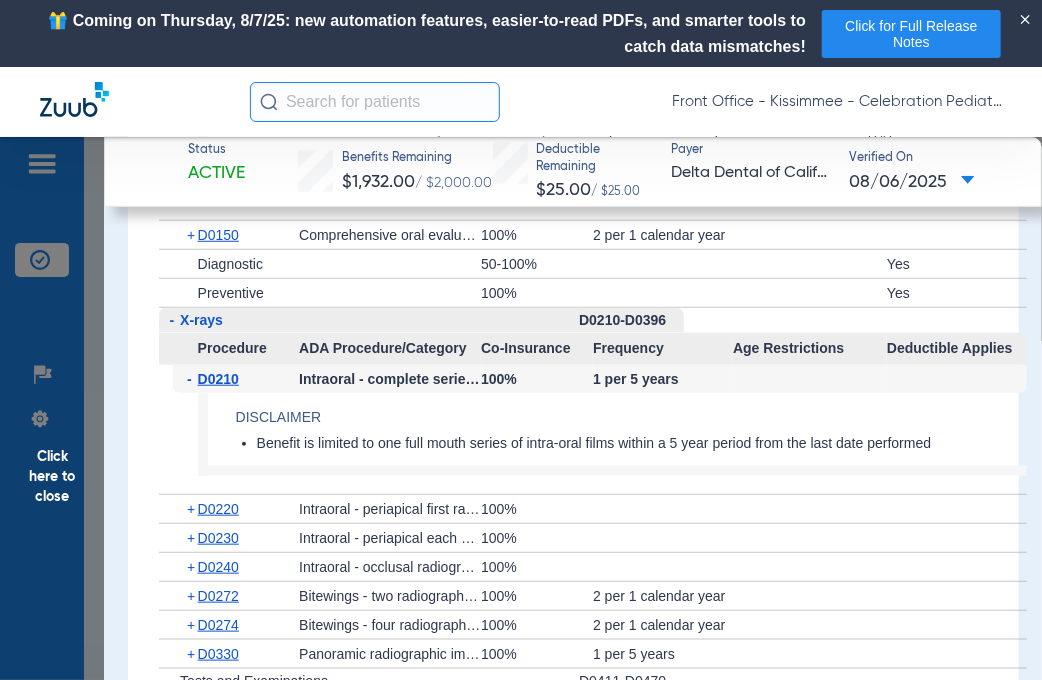 scroll, scrollTop: 3200, scrollLeft: 0, axis: vertical 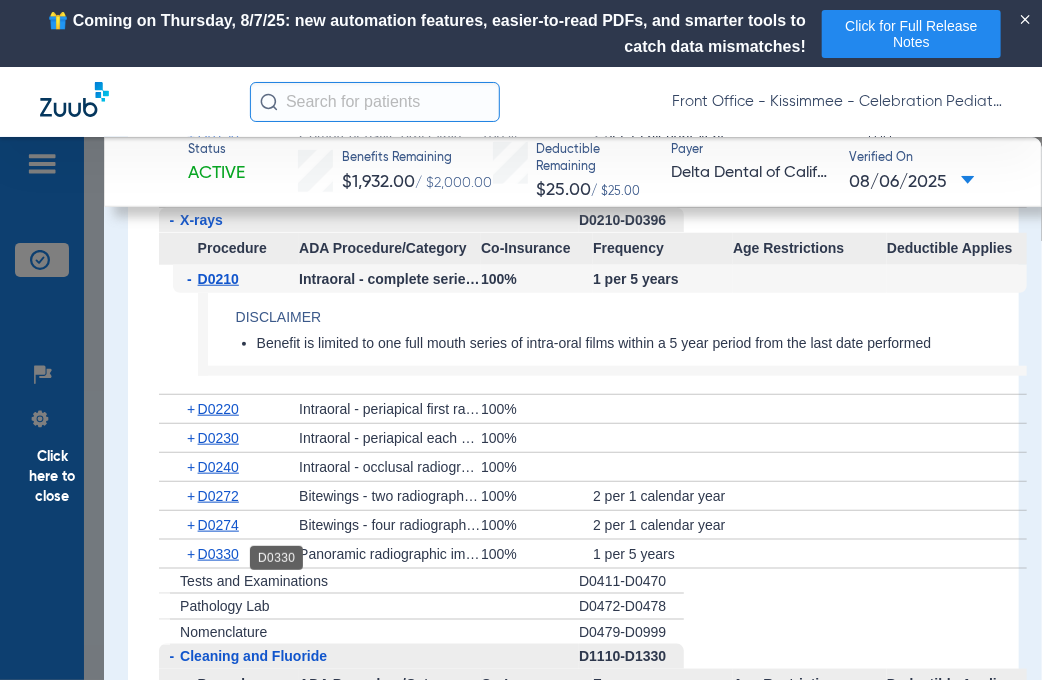 drag, startPoint x: 234, startPoint y: 566, endPoint x: 224, endPoint y: 561, distance: 11.18034 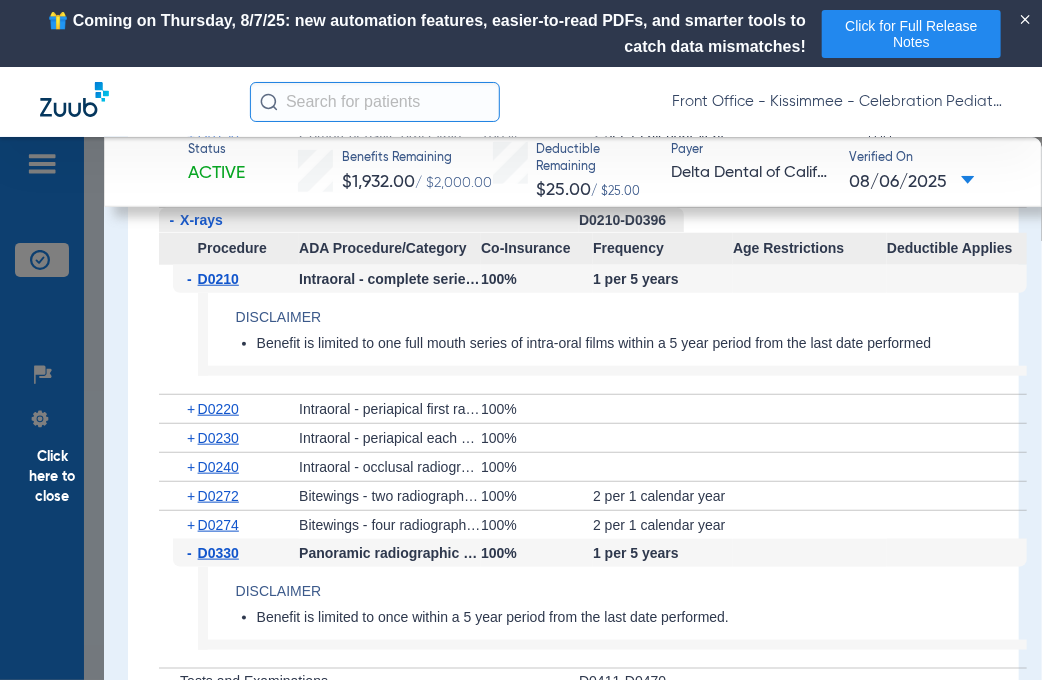 scroll, scrollTop: 3500, scrollLeft: 0, axis: vertical 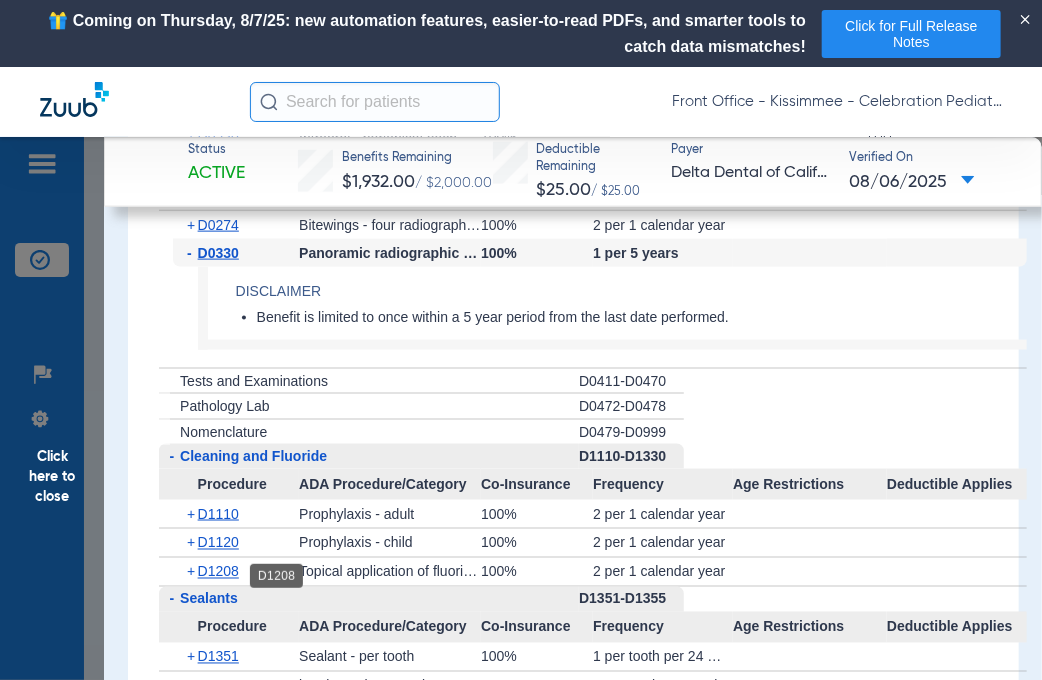 click on "D1208" 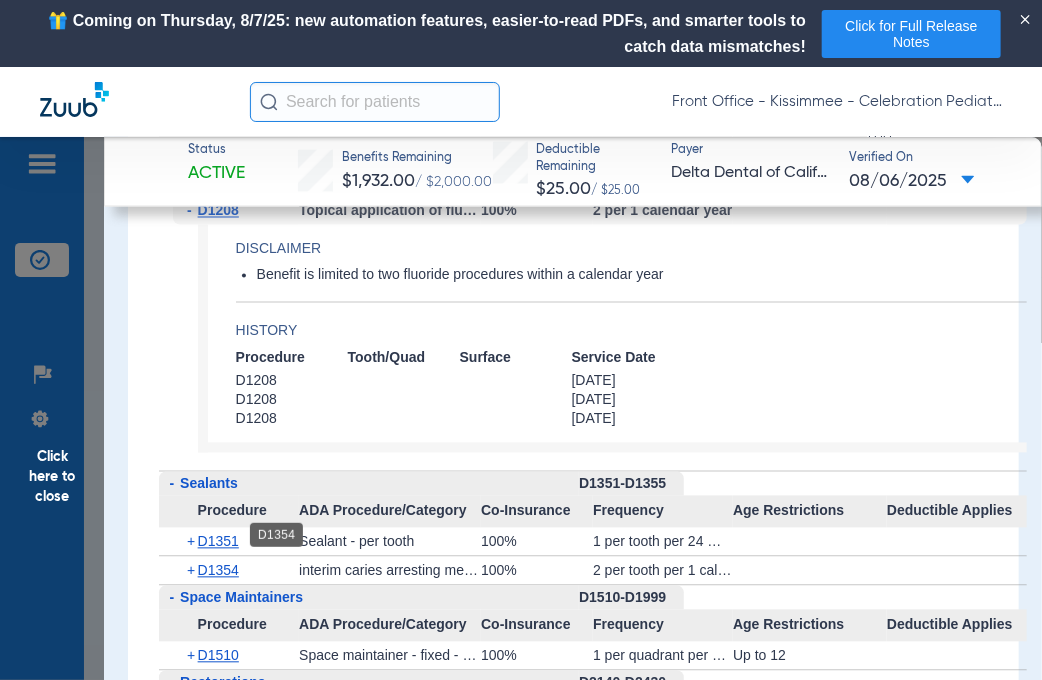 scroll, scrollTop: 3900, scrollLeft: 0, axis: vertical 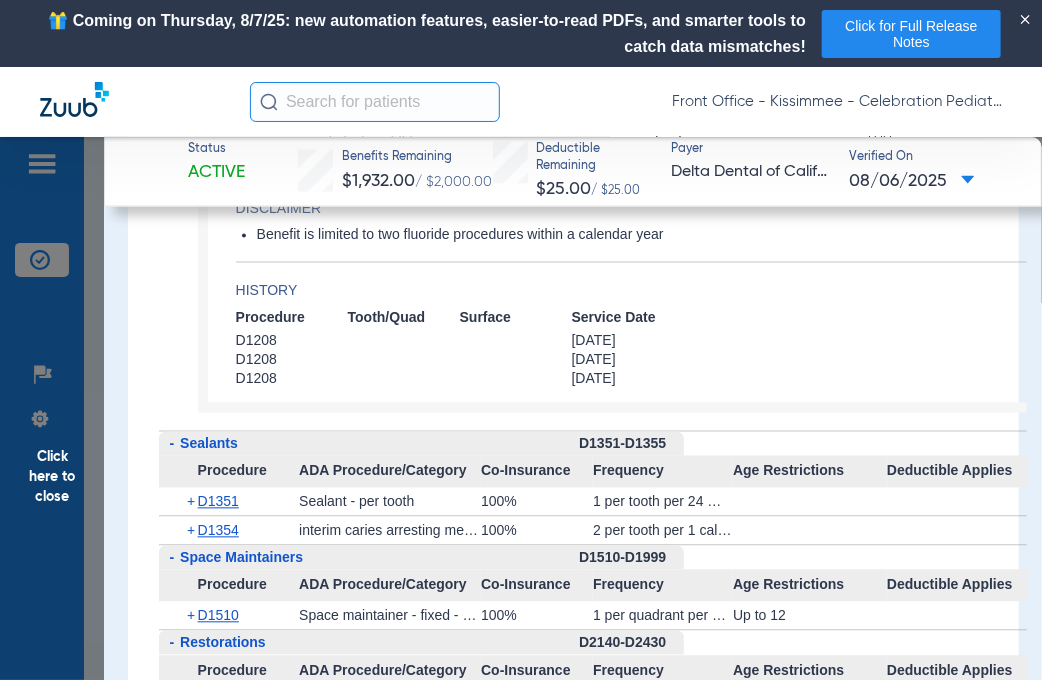 drag, startPoint x: 82, startPoint y: 486, endPoint x: 744, endPoint y: 295, distance: 689.0029 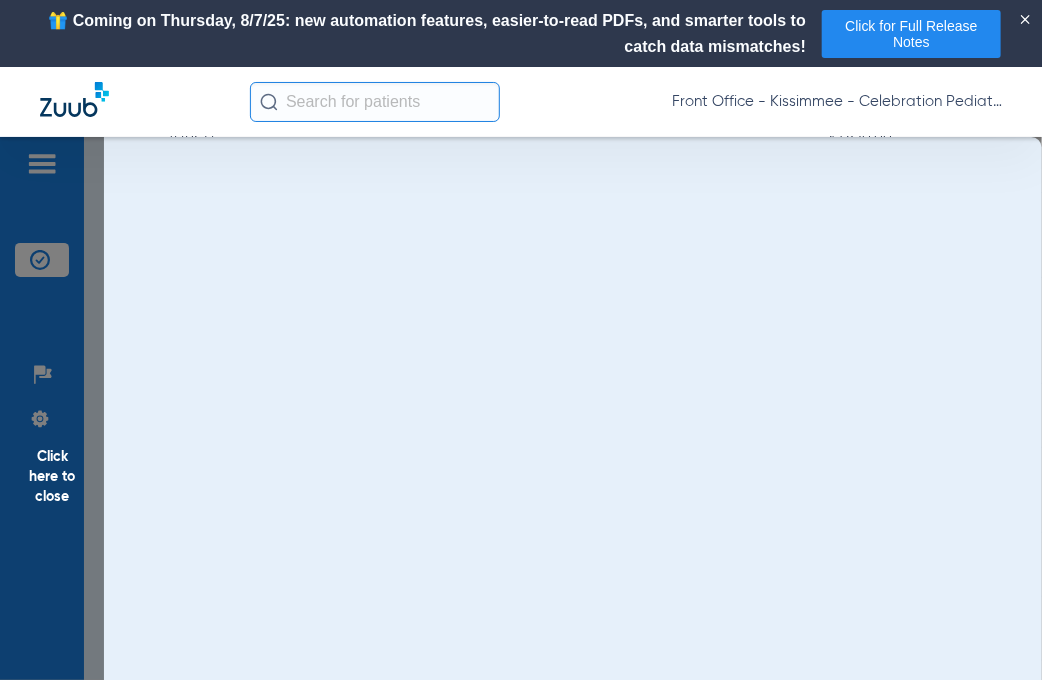 scroll, scrollTop: 0, scrollLeft: 0, axis: both 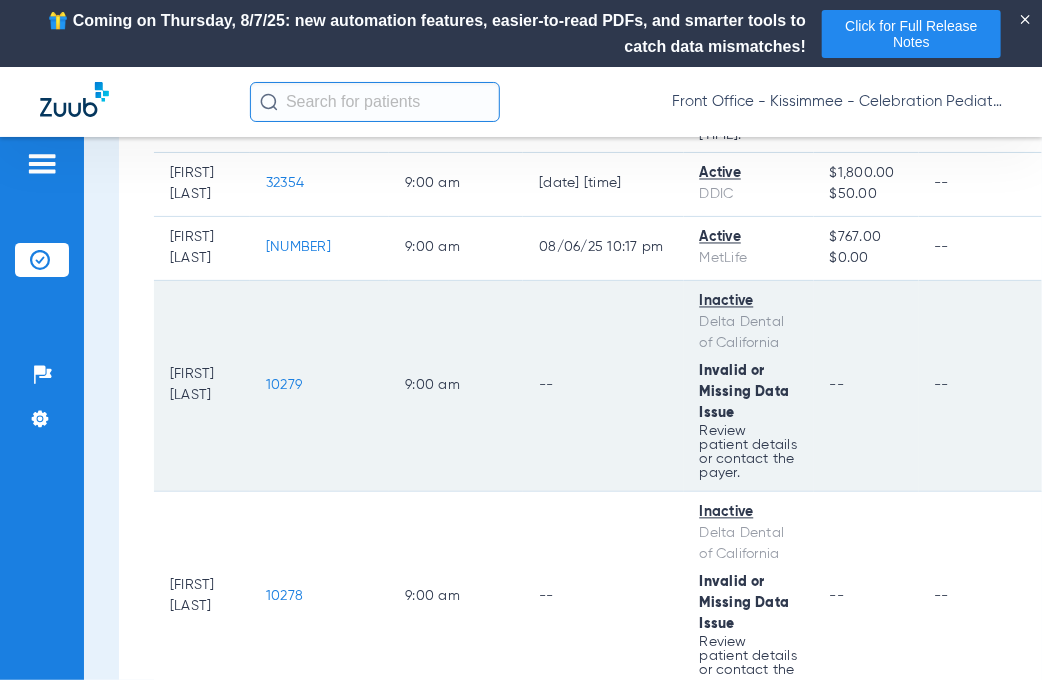 click on "10279" 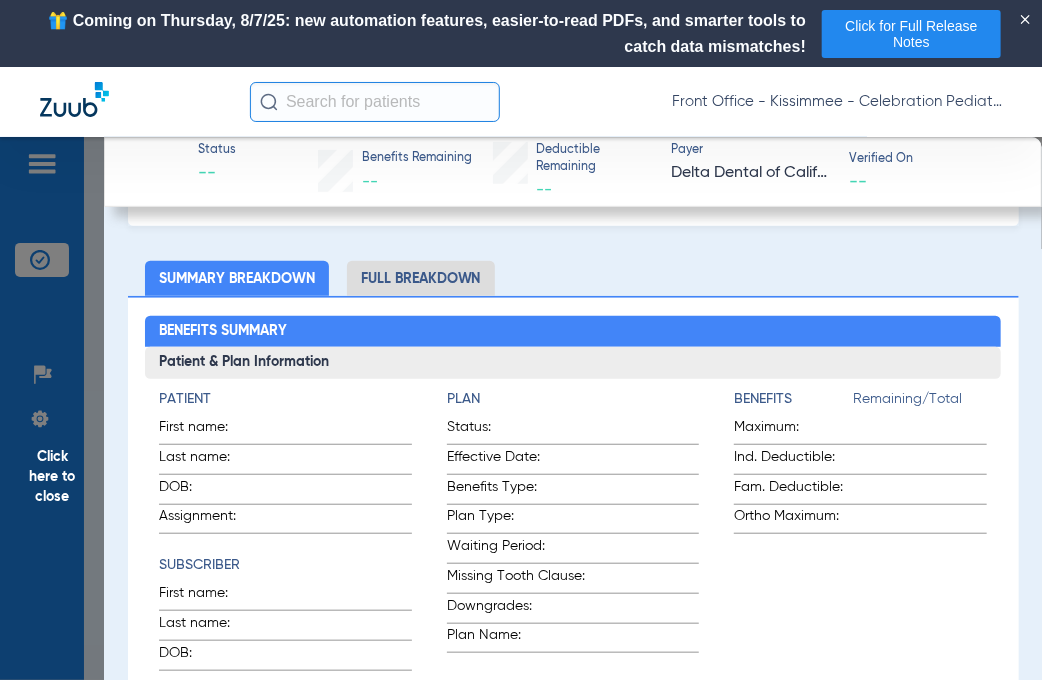 scroll, scrollTop: 400, scrollLeft: 0, axis: vertical 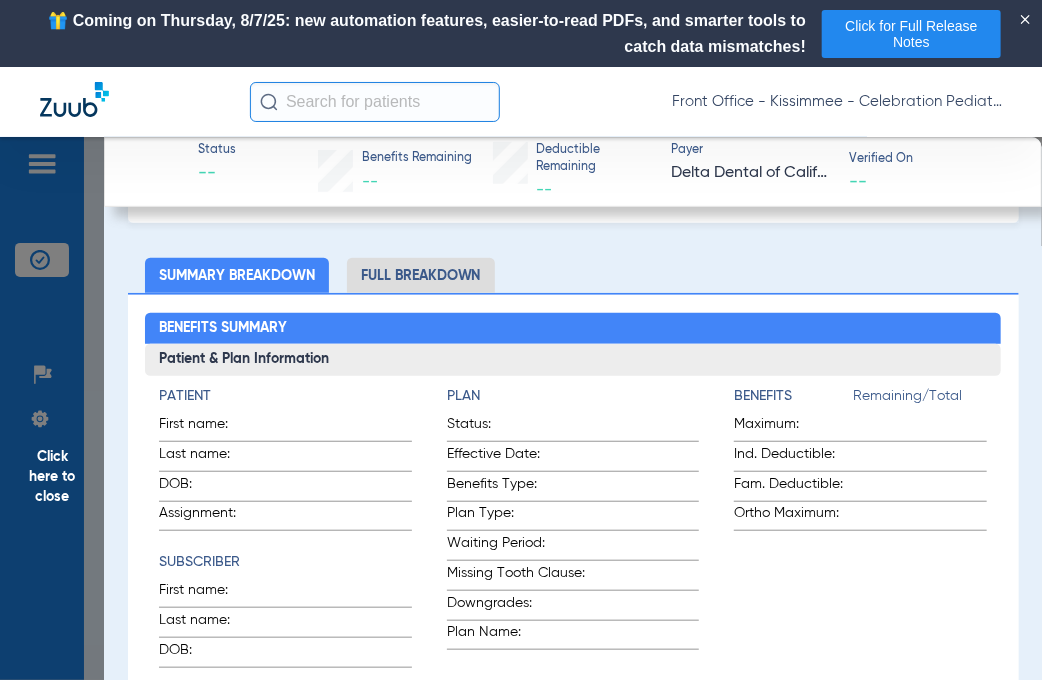 click on "Summary Breakdown" 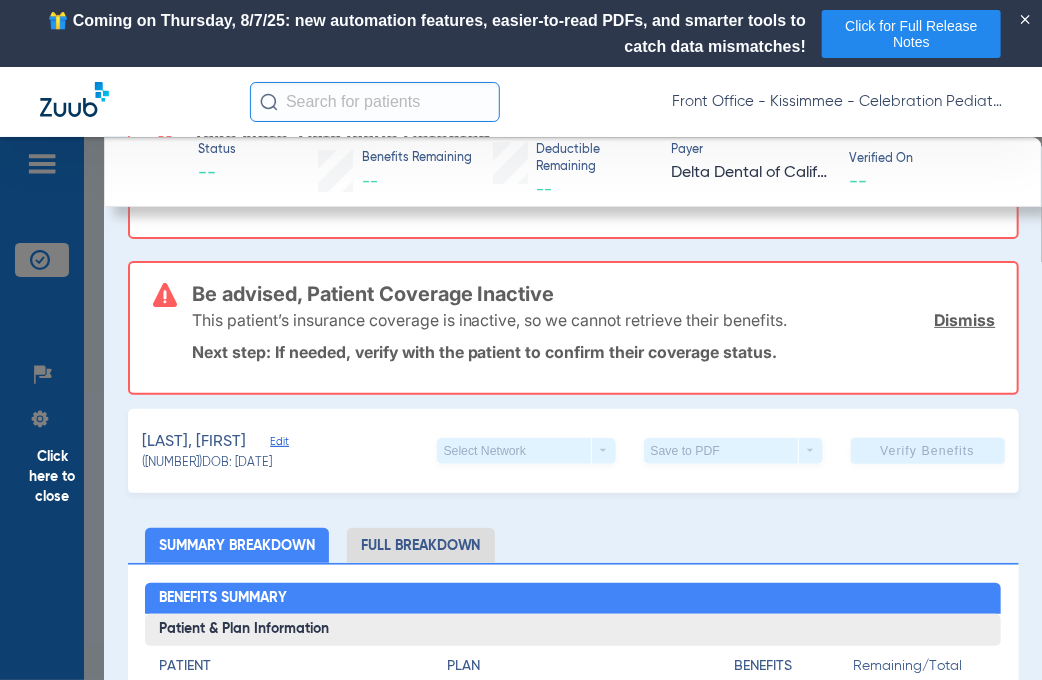 scroll, scrollTop: 100, scrollLeft: 0, axis: vertical 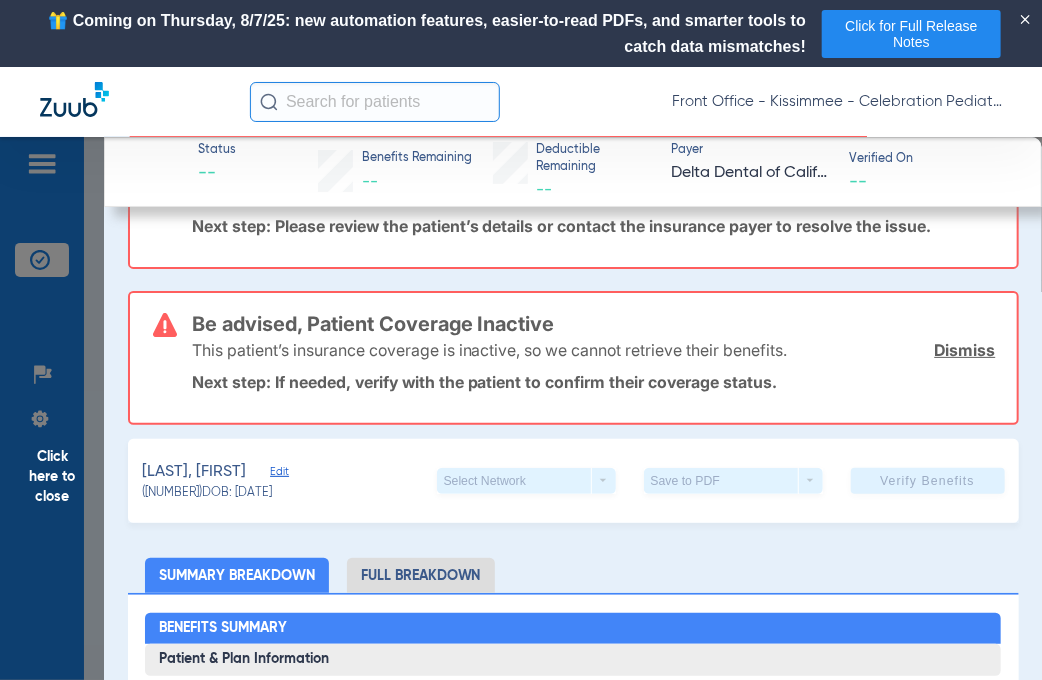 click on "Click here to close" 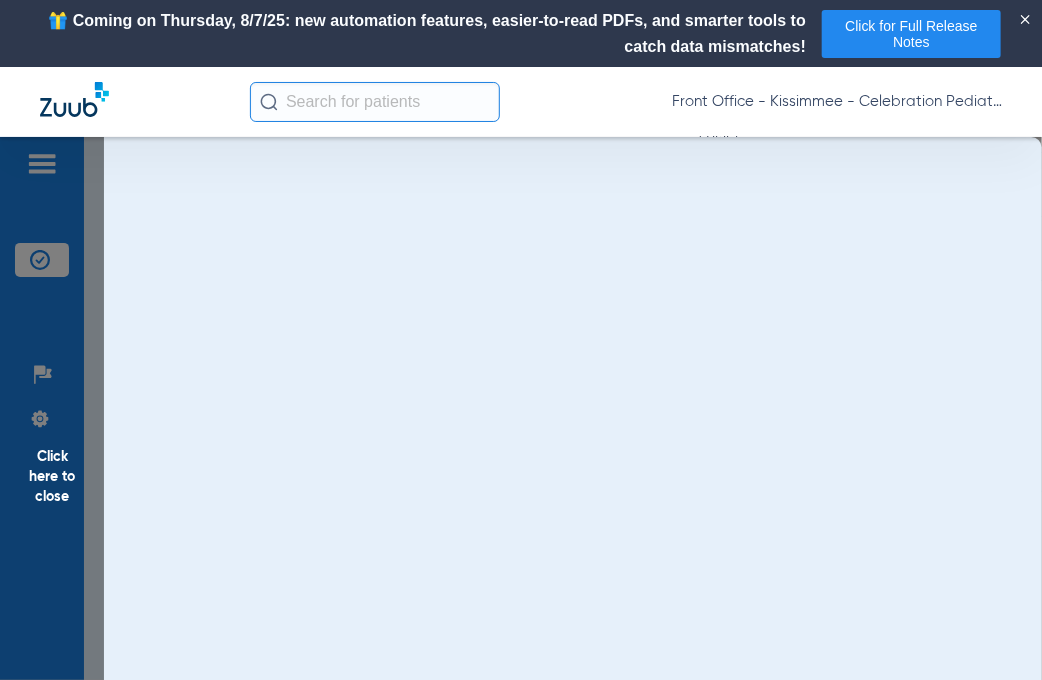 scroll, scrollTop: 0, scrollLeft: 0, axis: both 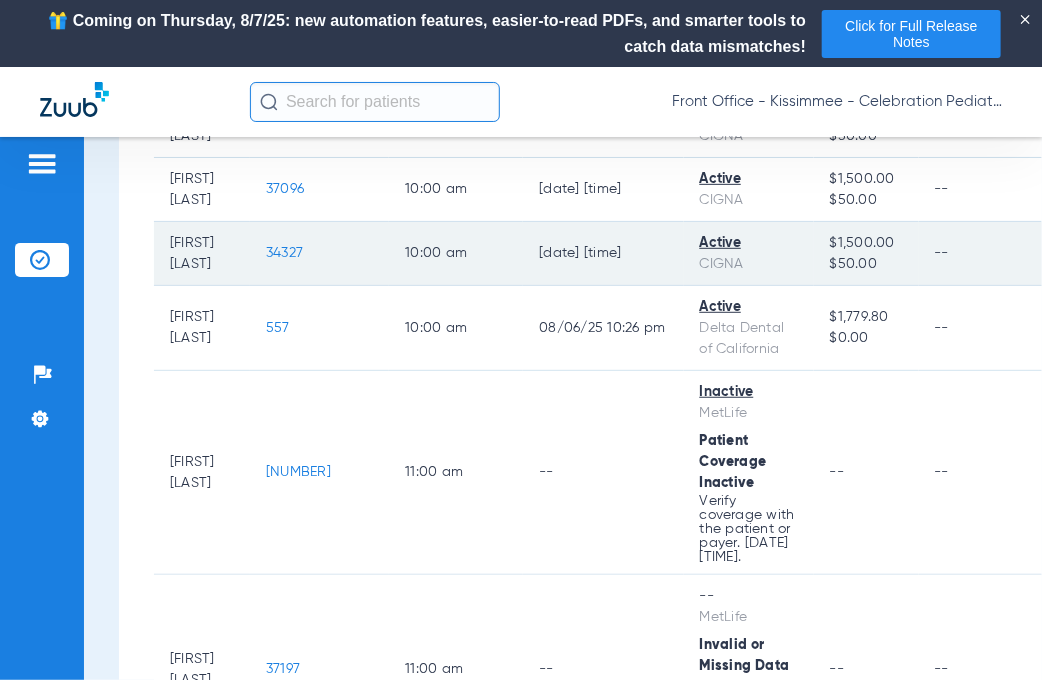 click on "34327" 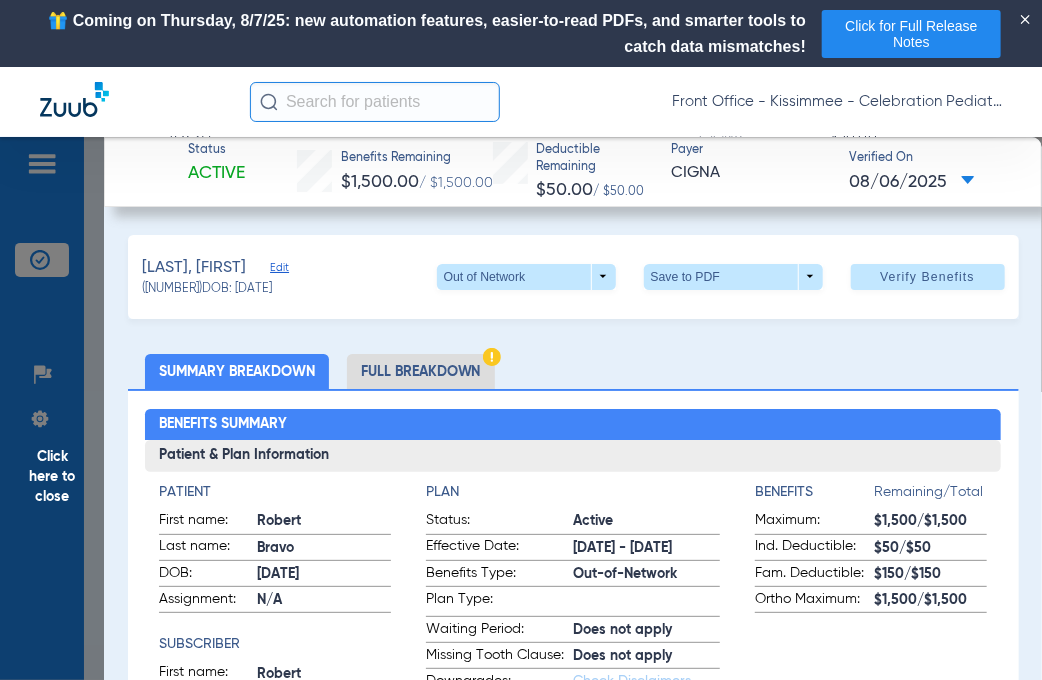 click on "Full Breakdown" 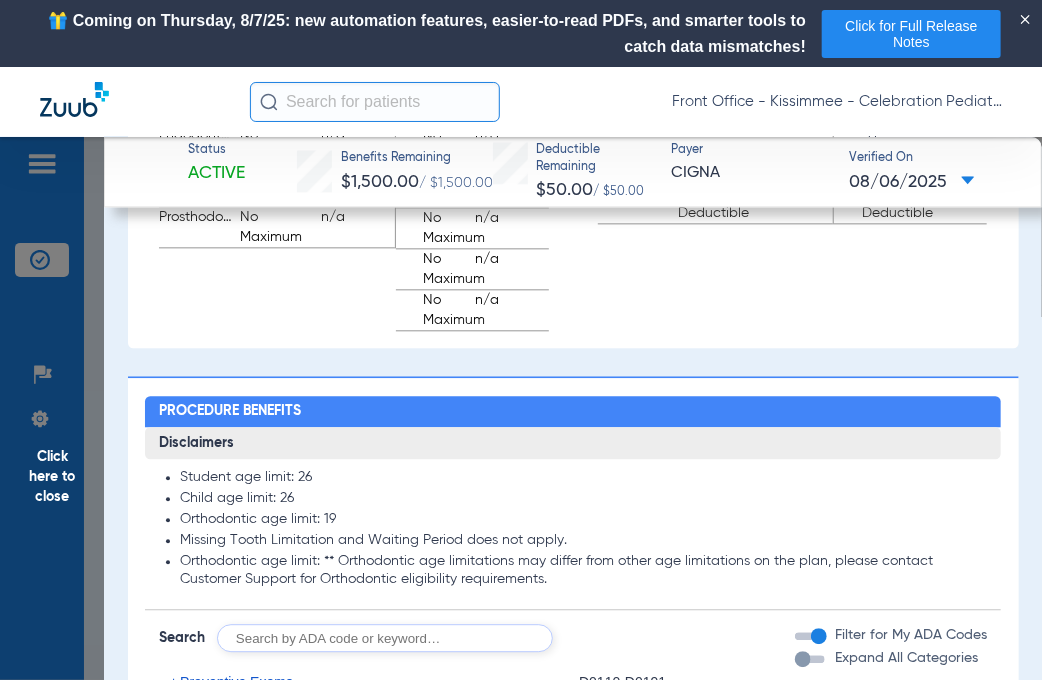 scroll, scrollTop: 1900, scrollLeft: 0, axis: vertical 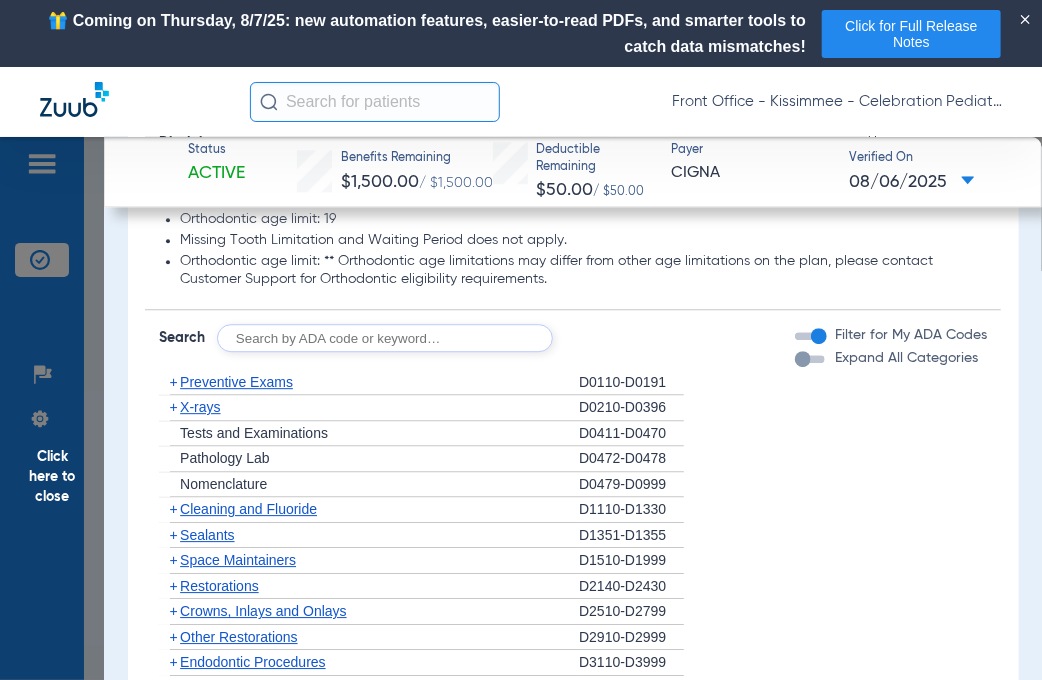 click at bounding box center [803, 359] 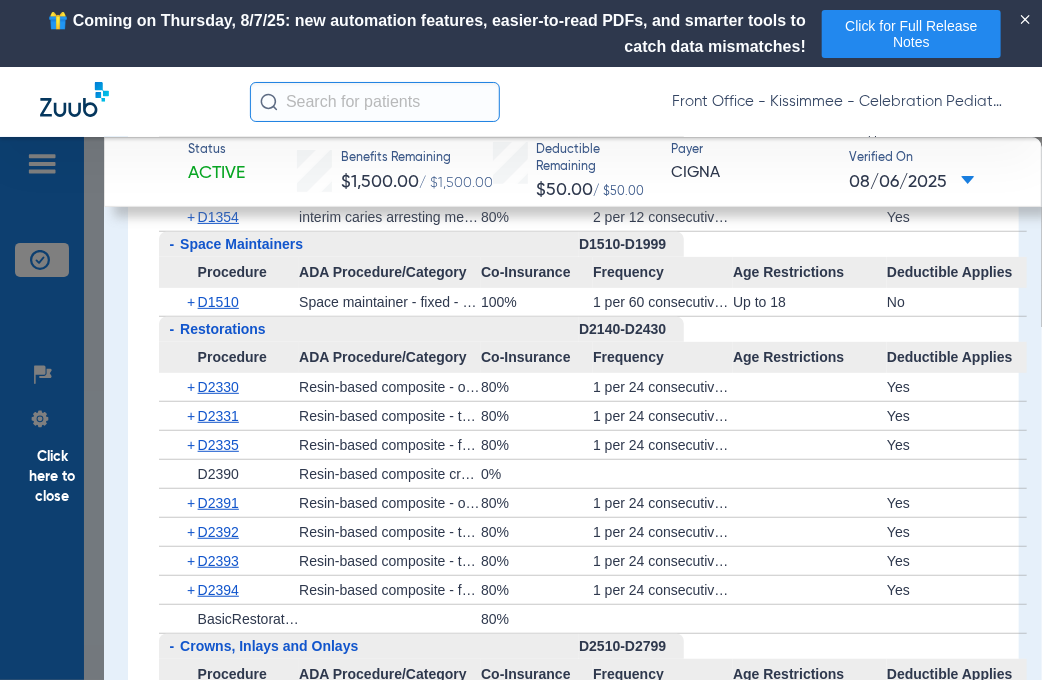scroll, scrollTop: 2900, scrollLeft: 0, axis: vertical 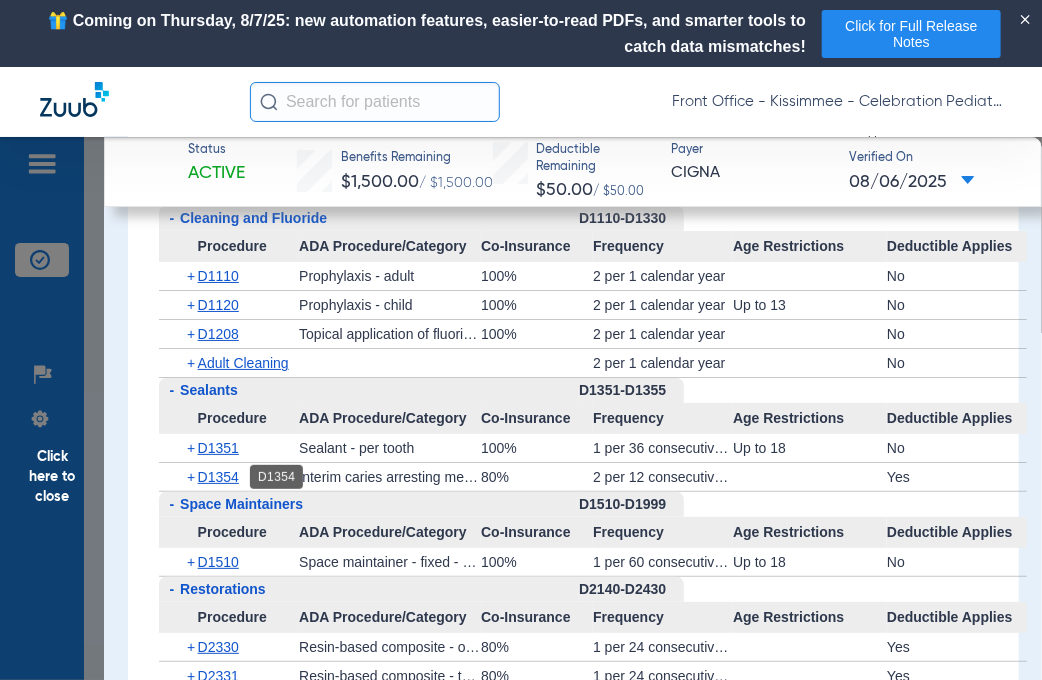 drag, startPoint x: 229, startPoint y: 479, endPoint x: 218, endPoint y: 459, distance: 22.825424 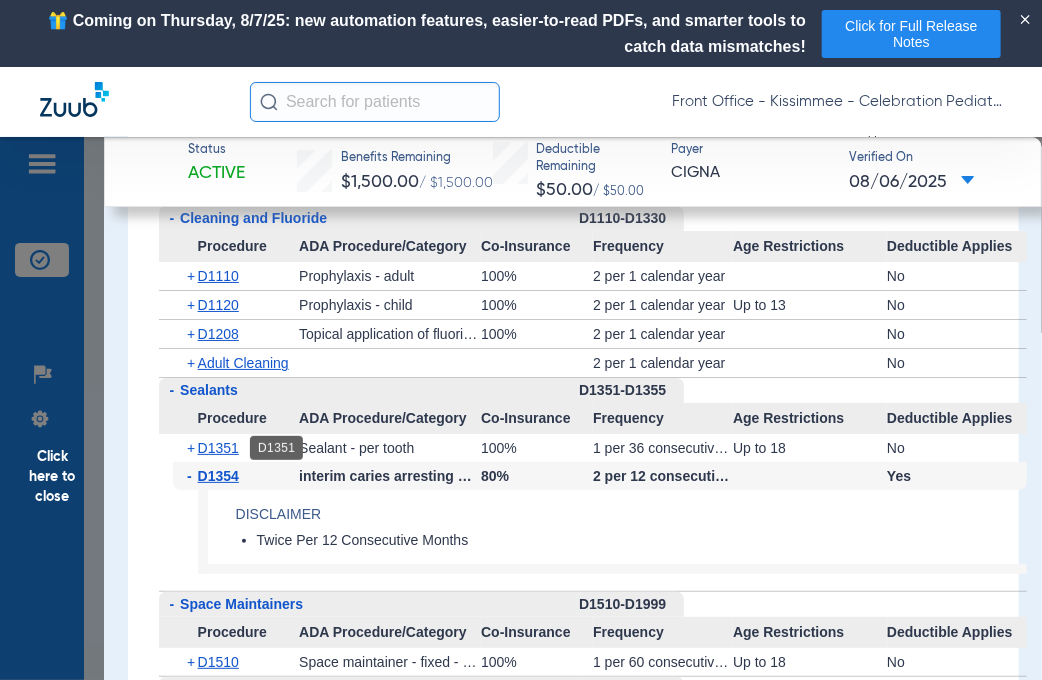 click on "D1351" 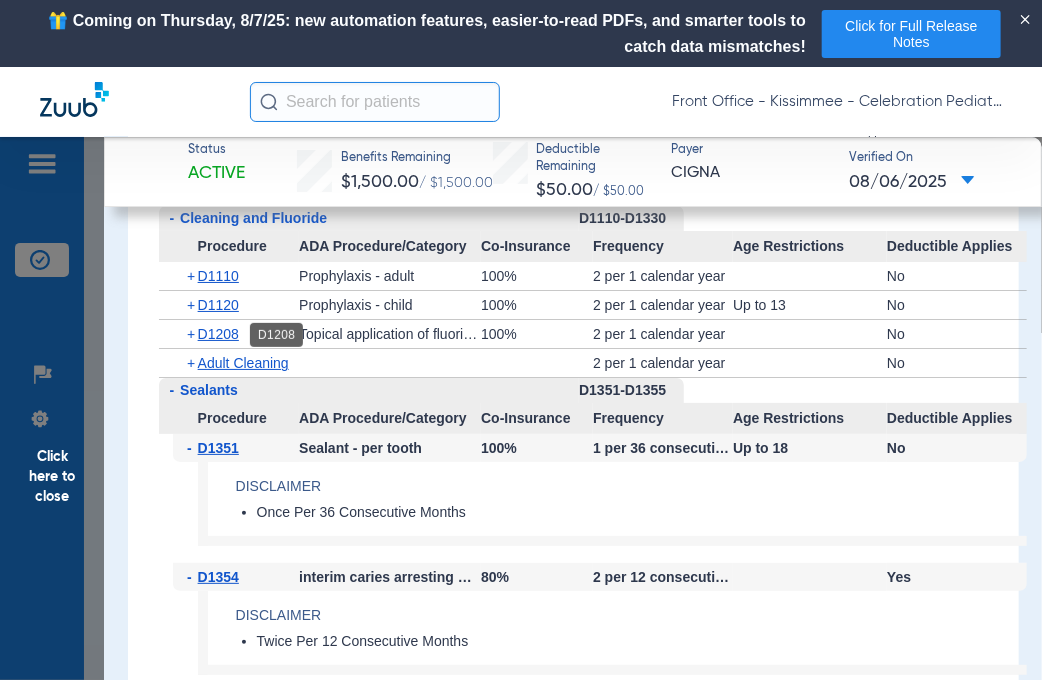 click on "D1208" 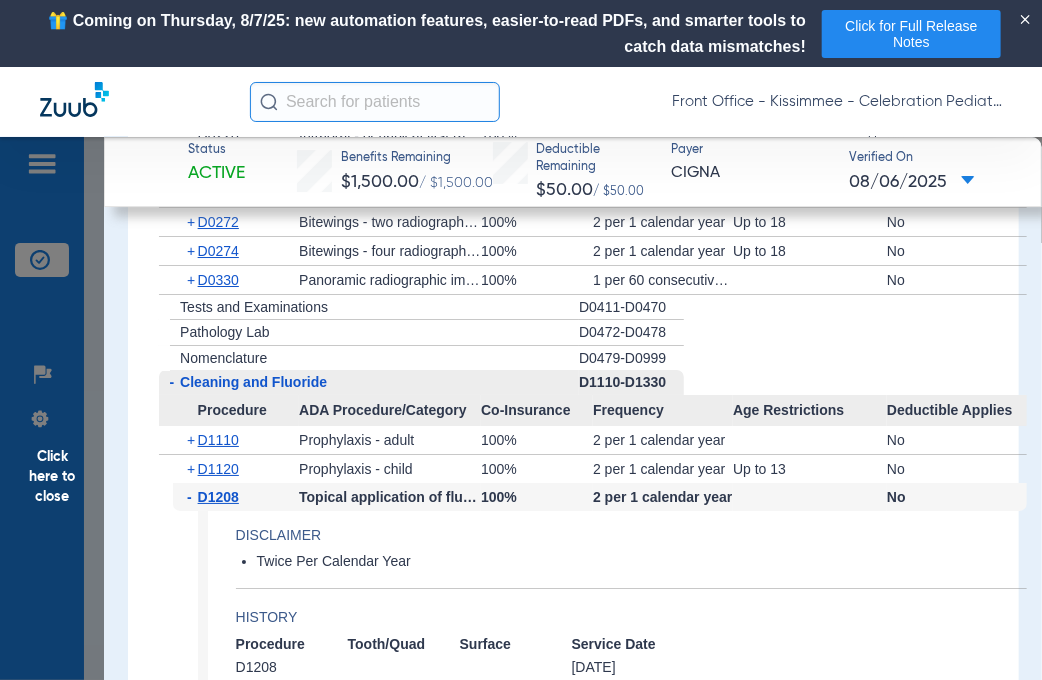 scroll, scrollTop: 2400, scrollLeft: 0, axis: vertical 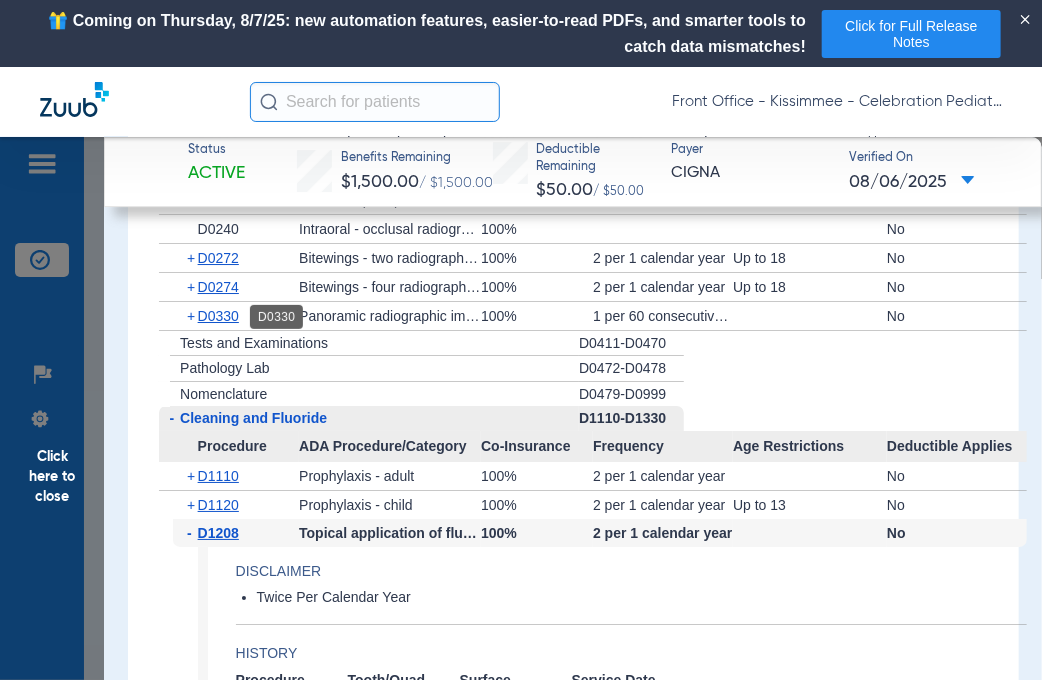 click on "D0330" 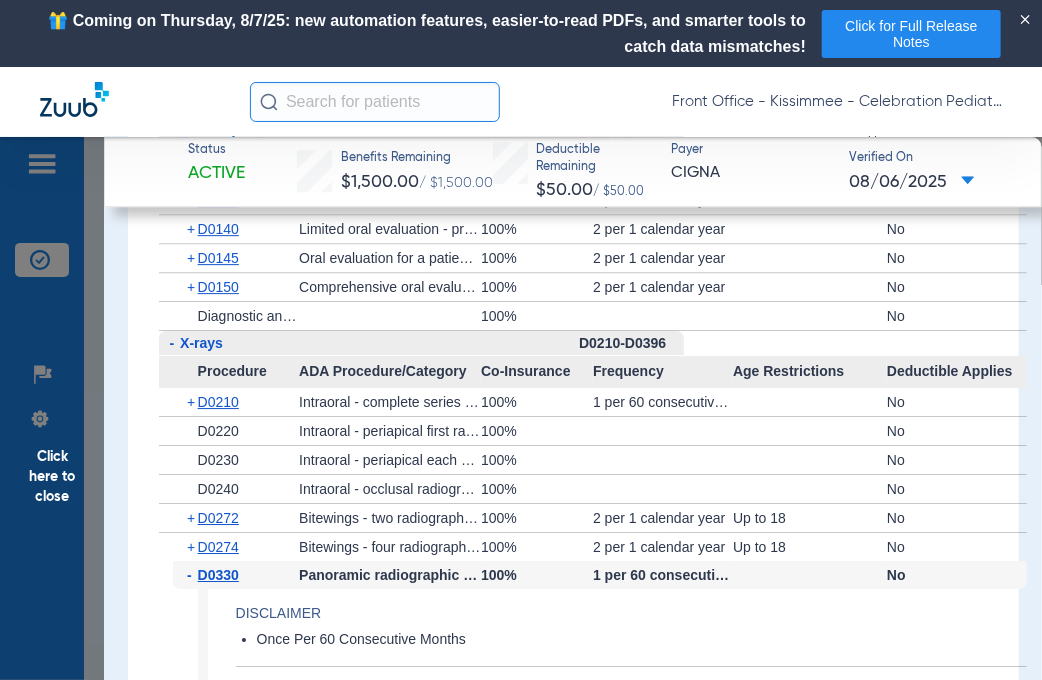 scroll, scrollTop: 2100, scrollLeft: 0, axis: vertical 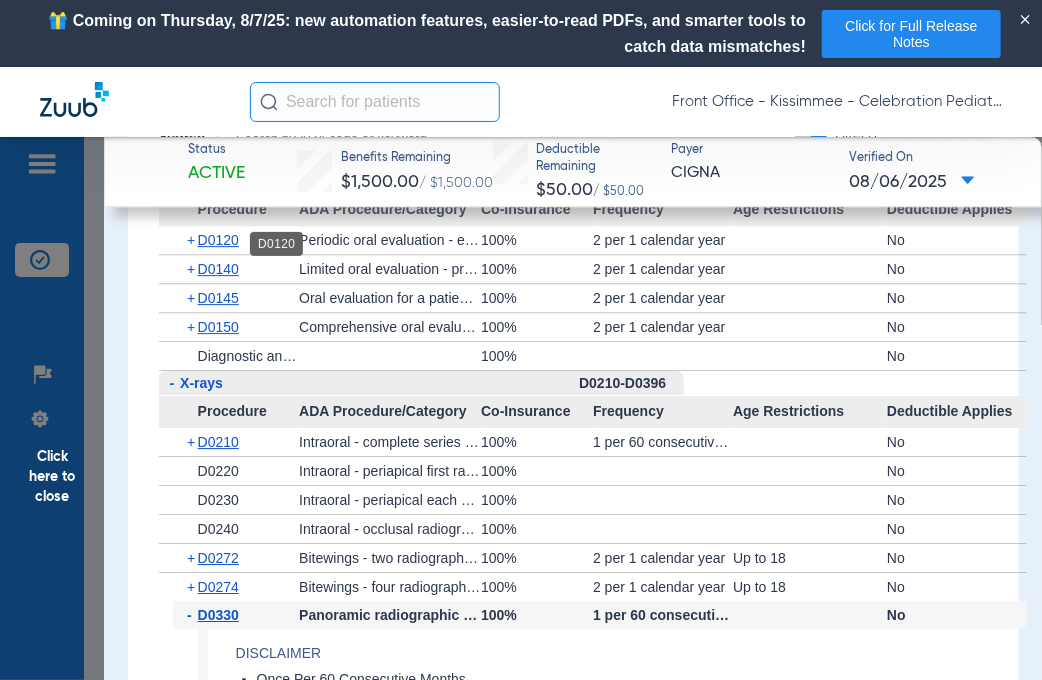 click on "D0120" 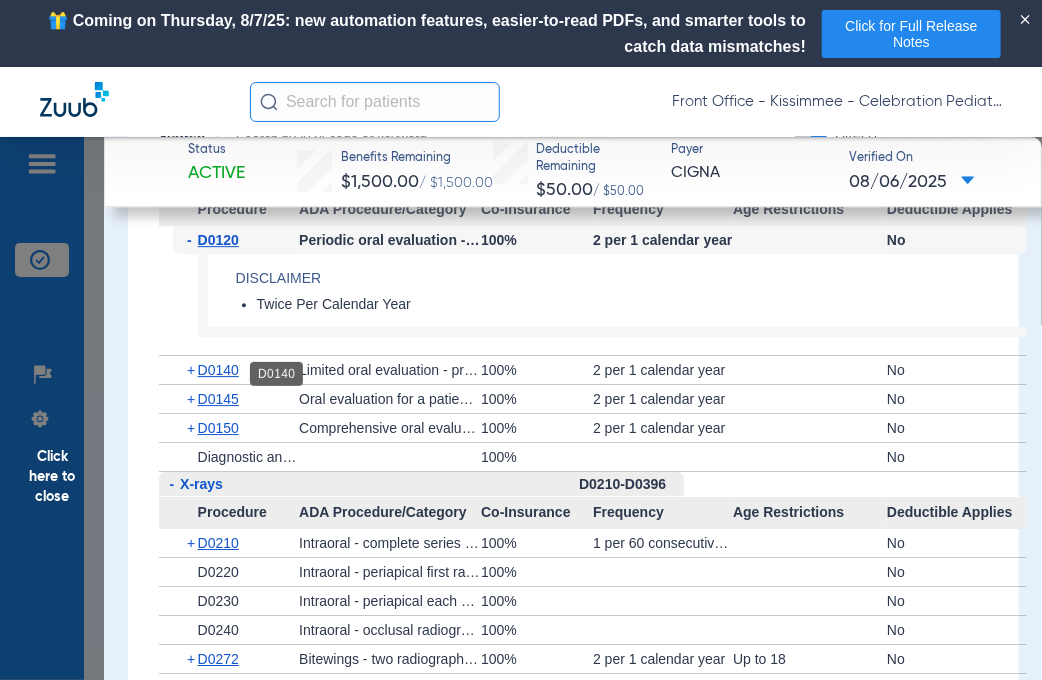 click on "D0140" 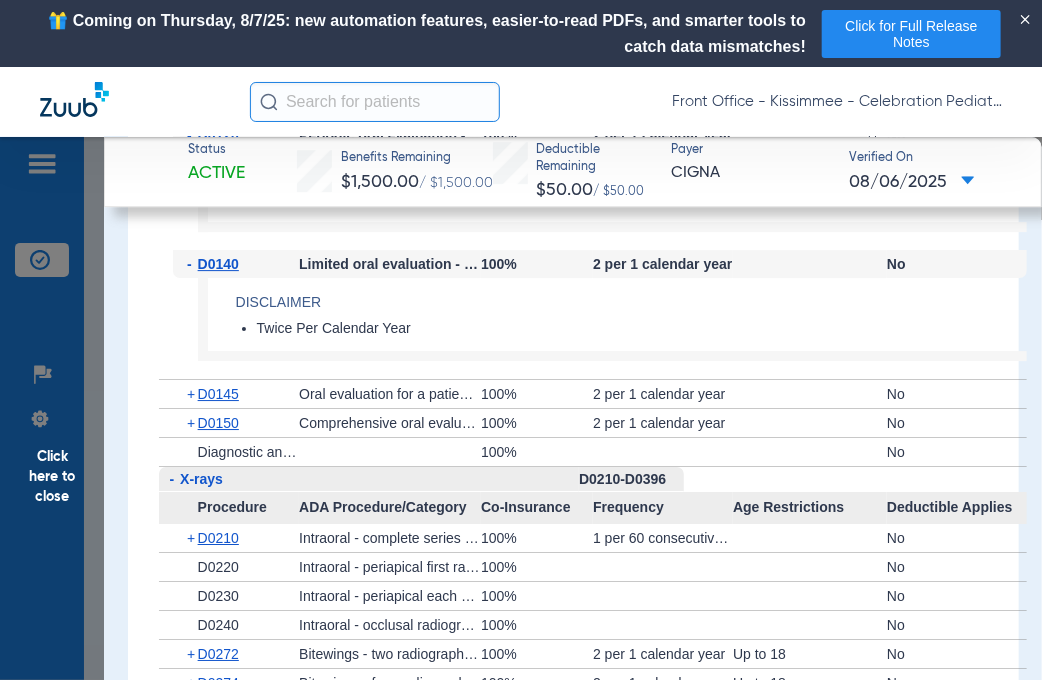 scroll, scrollTop: 2300, scrollLeft: 0, axis: vertical 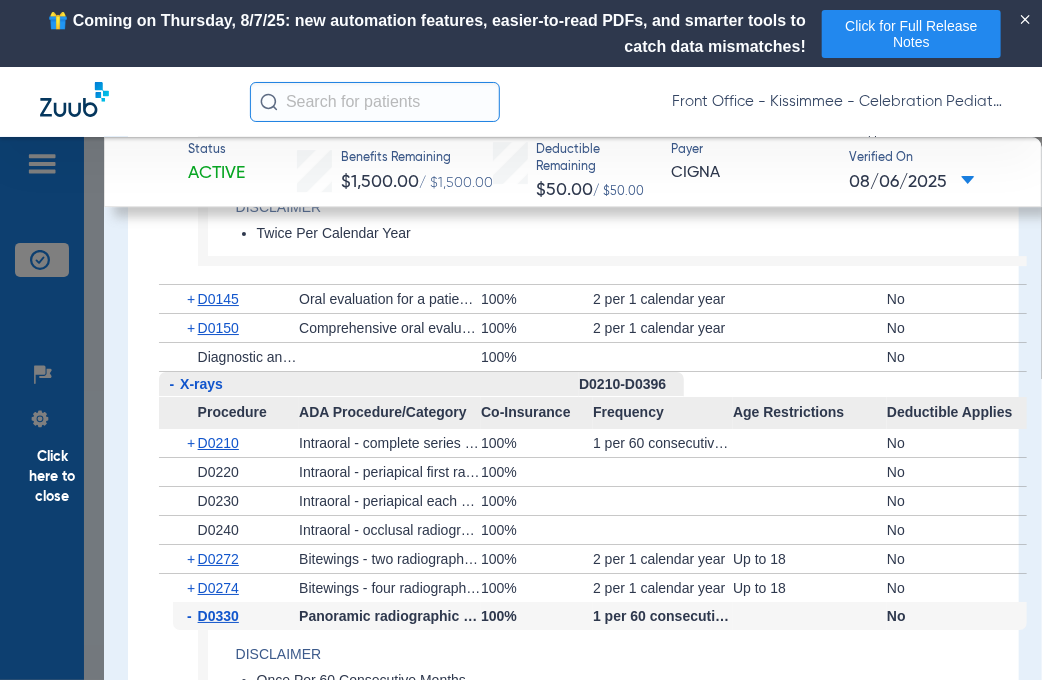 click on "Click here to close" 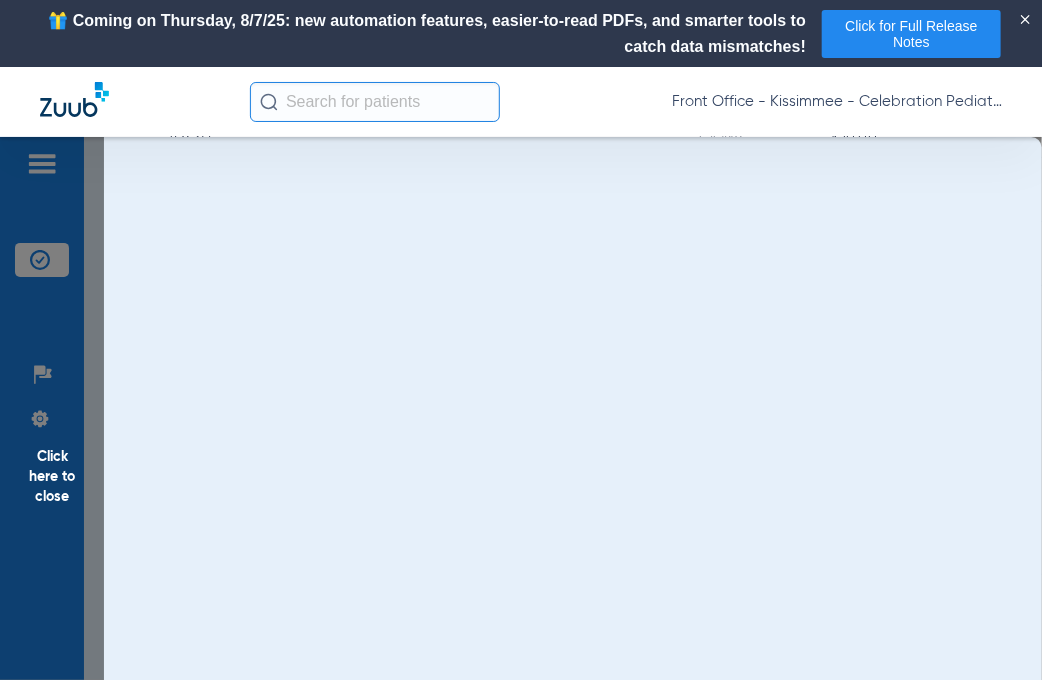 scroll, scrollTop: 0, scrollLeft: 0, axis: both 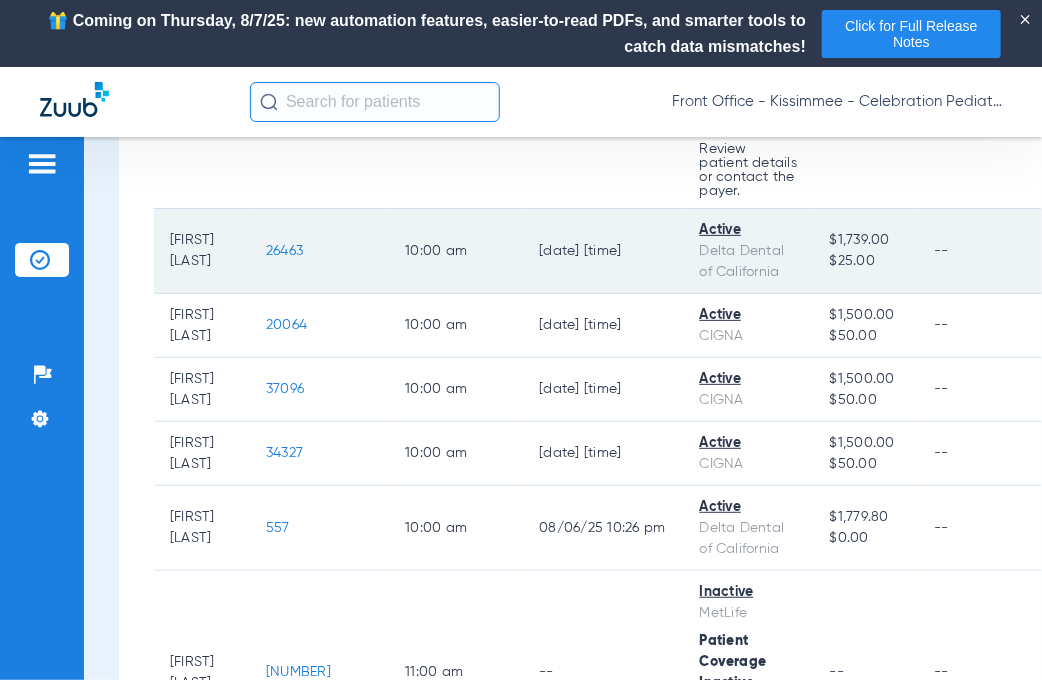 click on "26463" 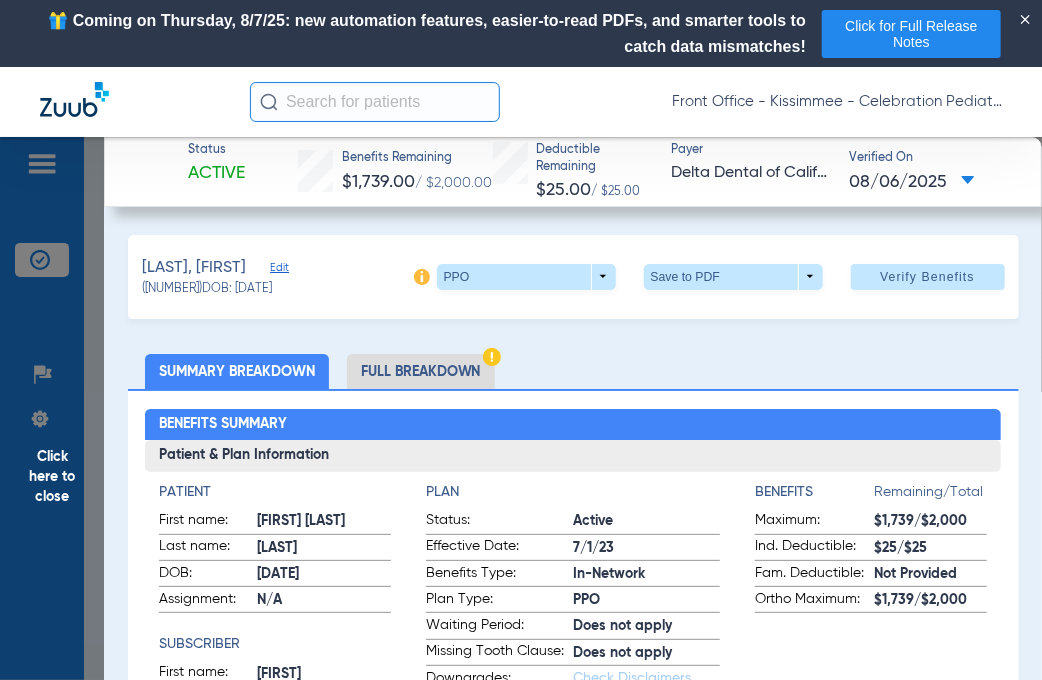 click on "Full Breakdown" 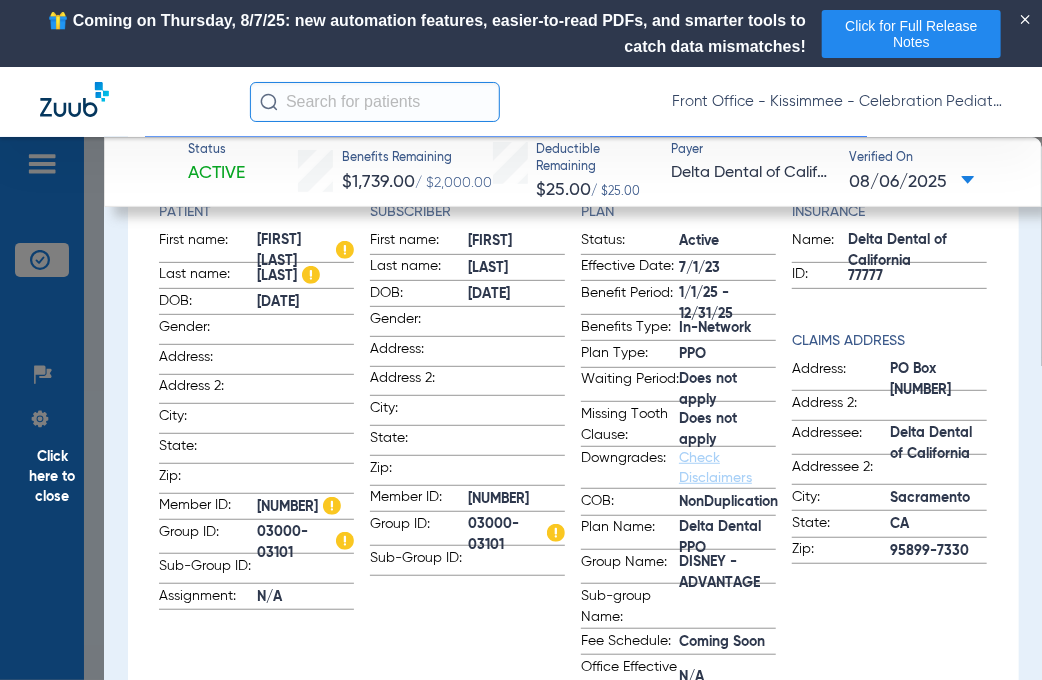 scroll, scrollTop: 300, scrollLeft: 0, axis: vertical 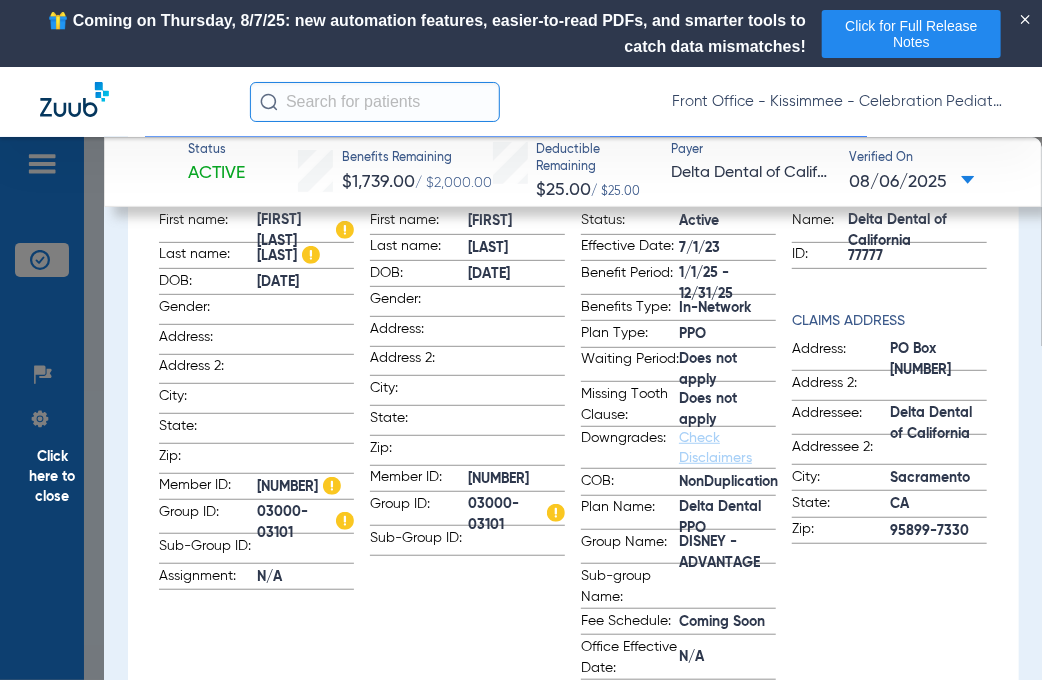 drag, startPoint x: 512, startPoint y: 598, endPoint x: 859, endPoint y: 507, distance: 358.7339 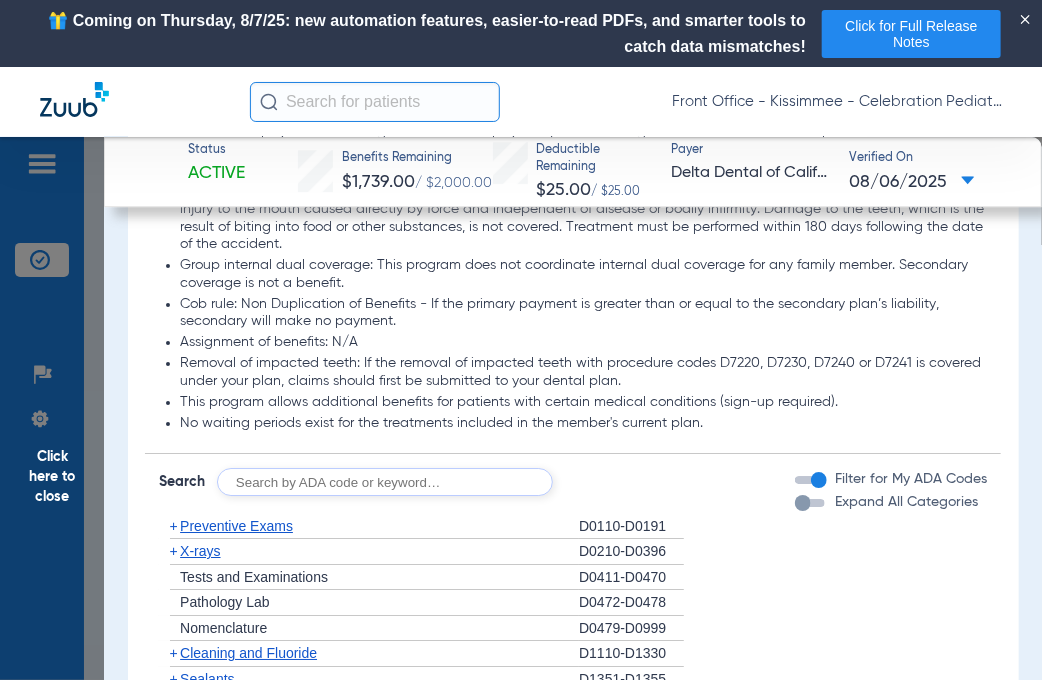 scroll, scrollTop: 2200, scrollLeft: 0, axis: vertical 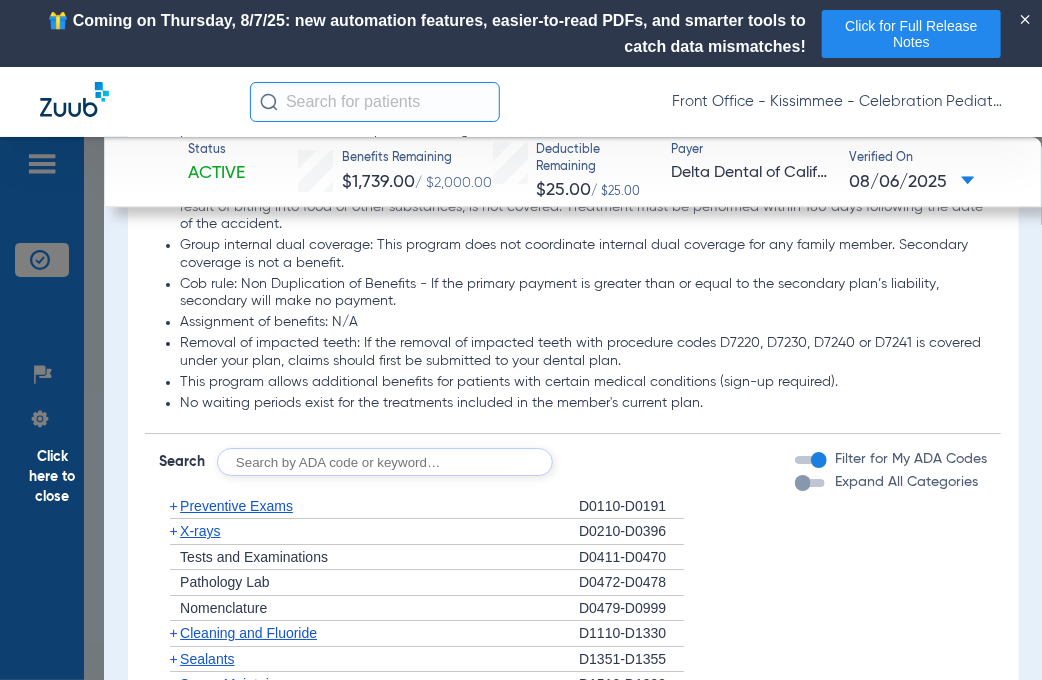 click at bounding box center [803, 483] 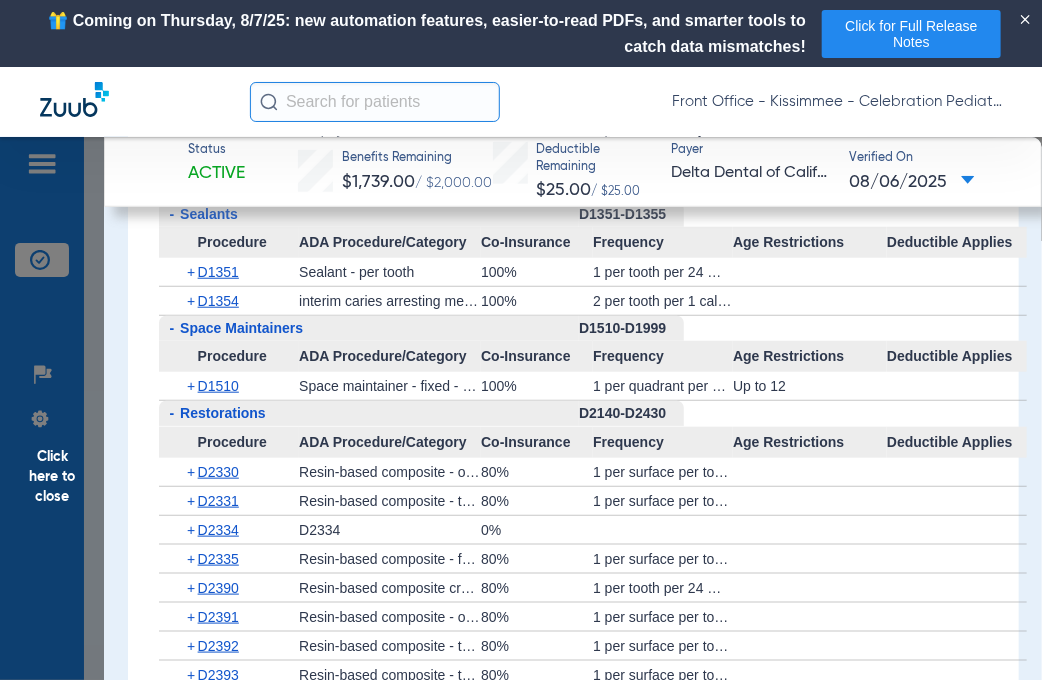 scroll, scrollTop: 3100, scrollLeft: 0, axis: vertical 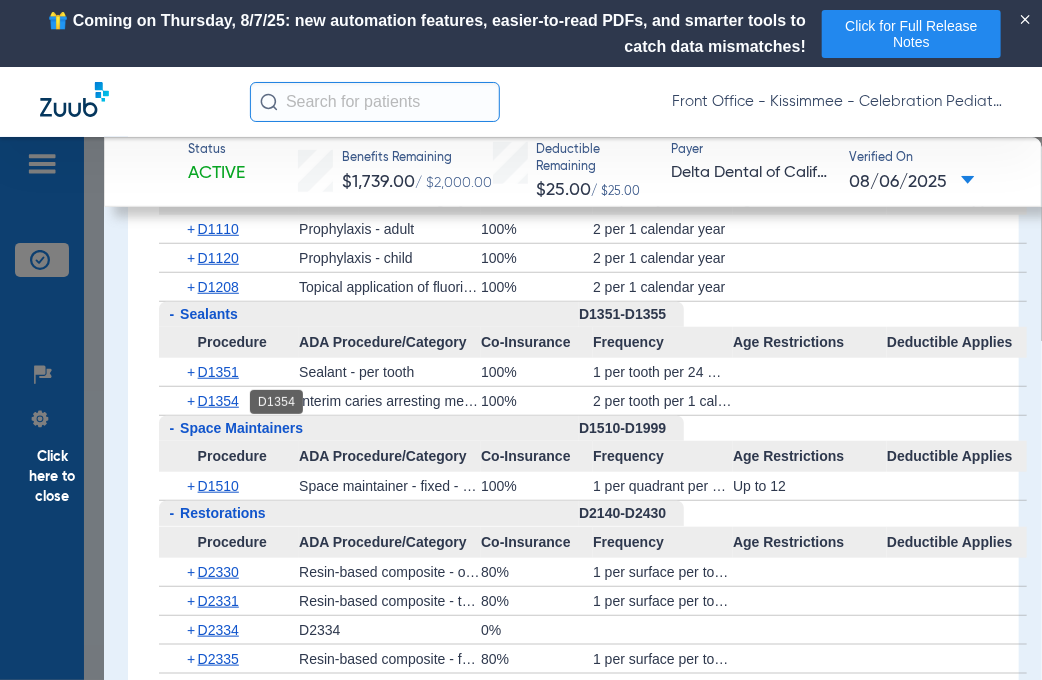 click on "D1354" 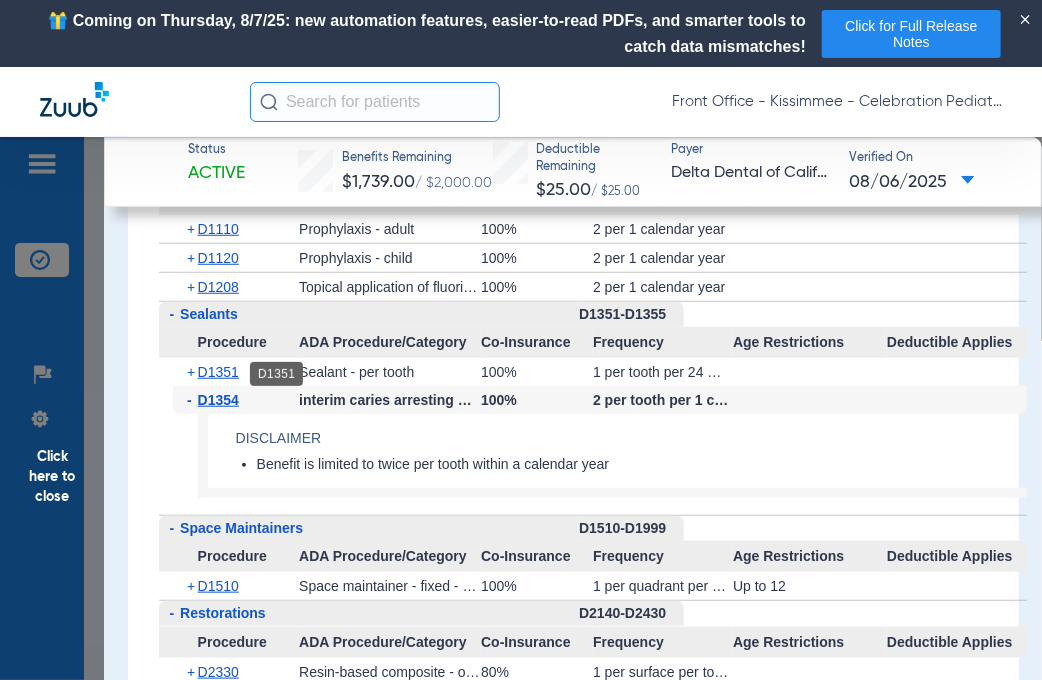 click on "D1351" 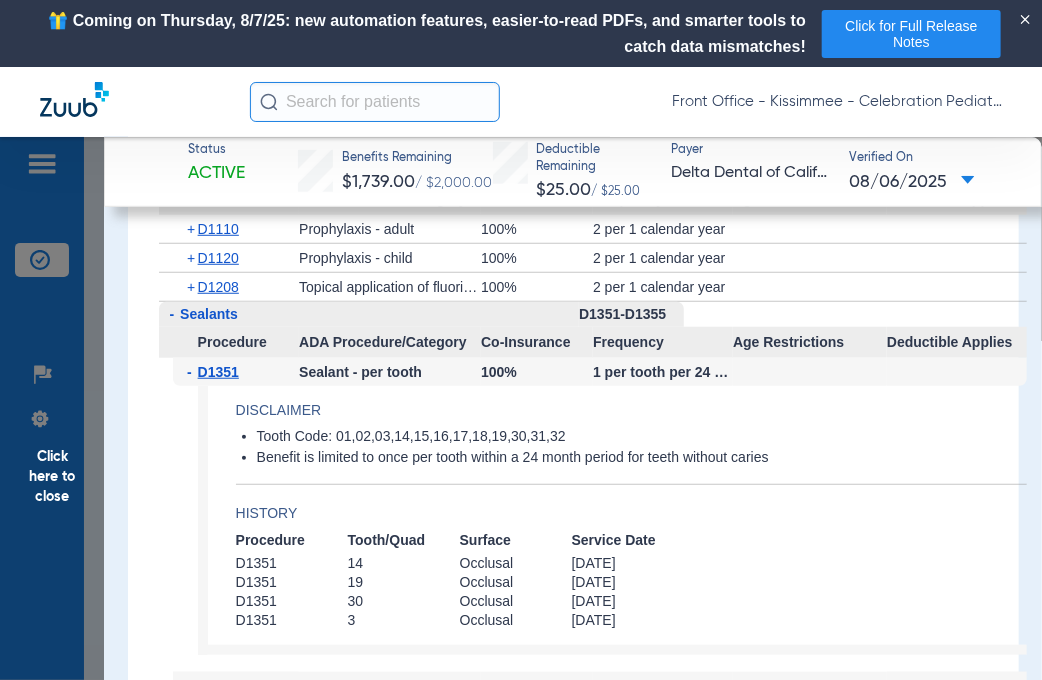 scroll, scrollTop: 2900, scrollLeft: 0, axis: vertical 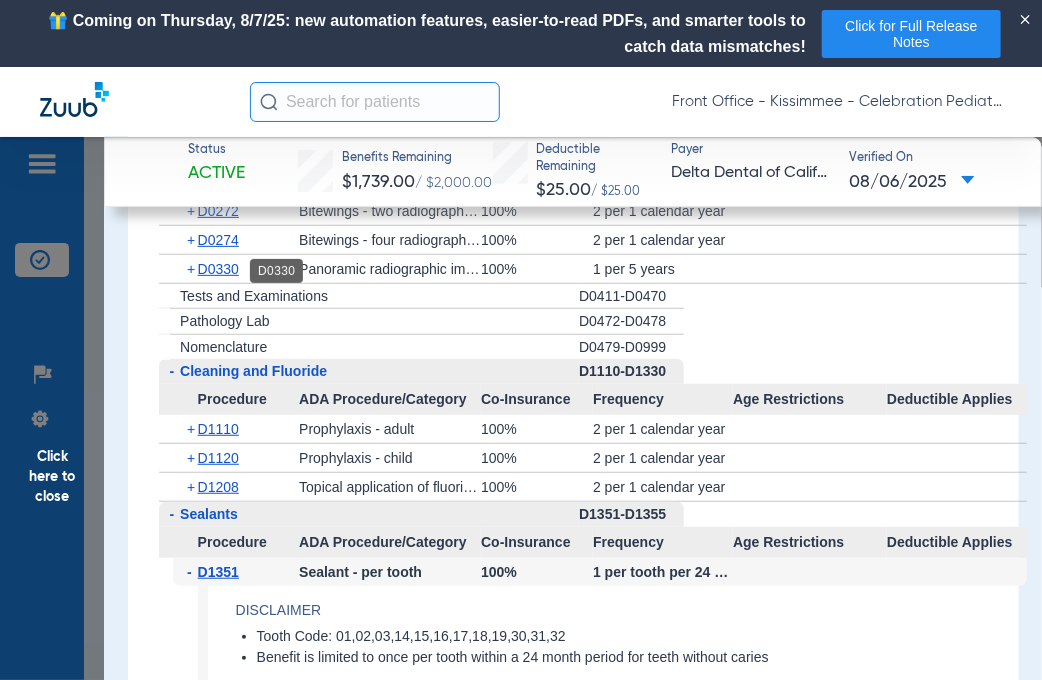 click on "D0330" 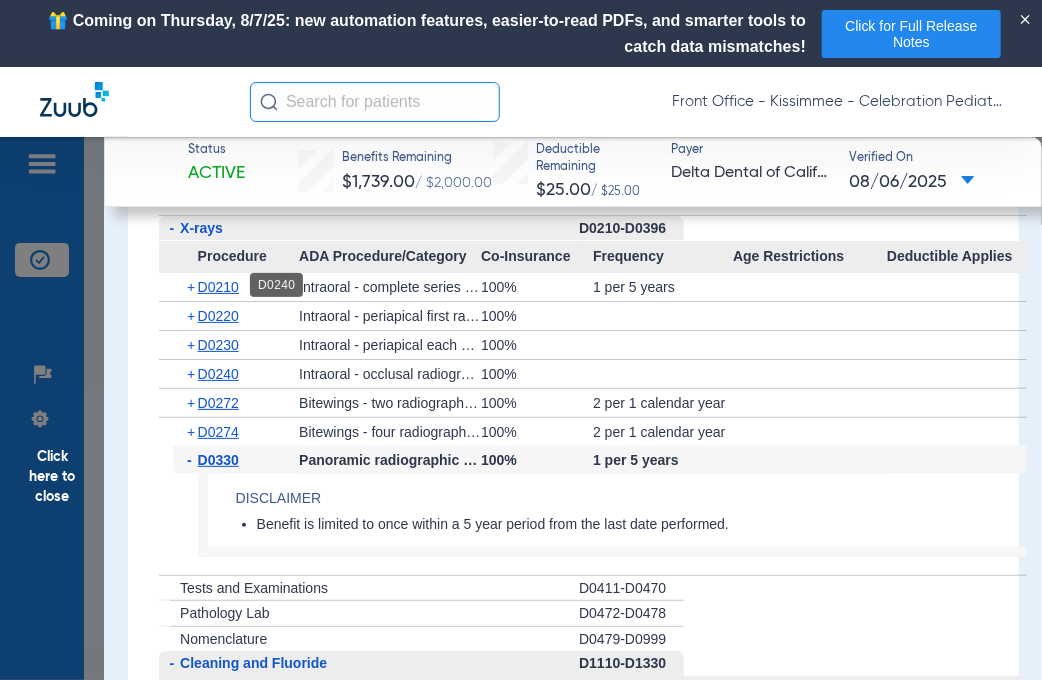 scroll, scrollTop: 2700, scrollLeft: 0, axis: vertical 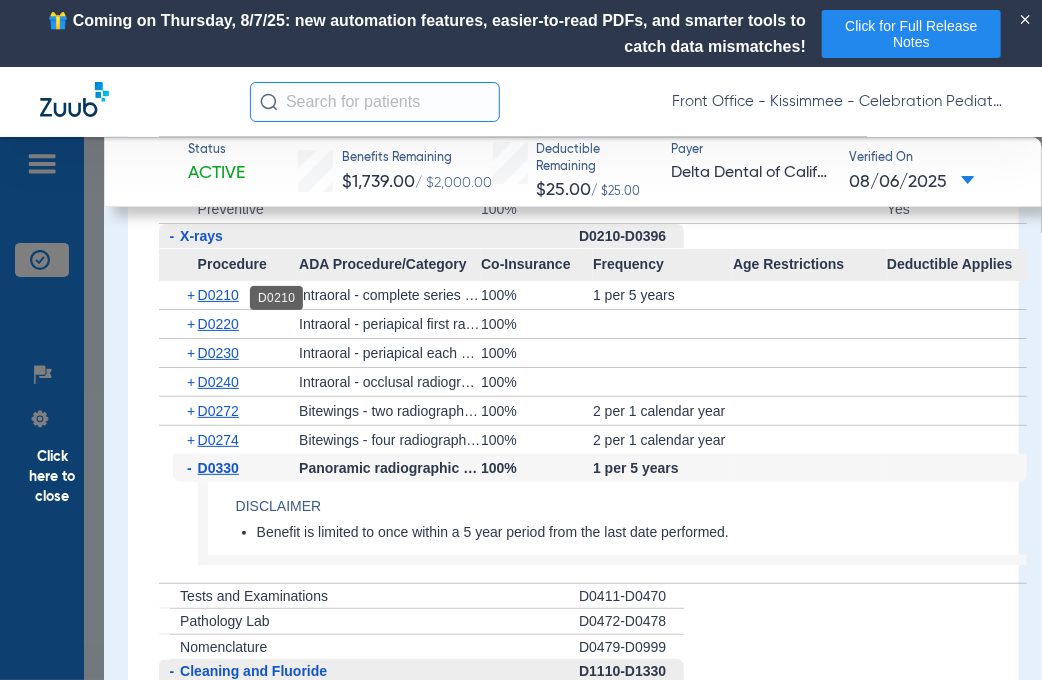 click on "D0210" 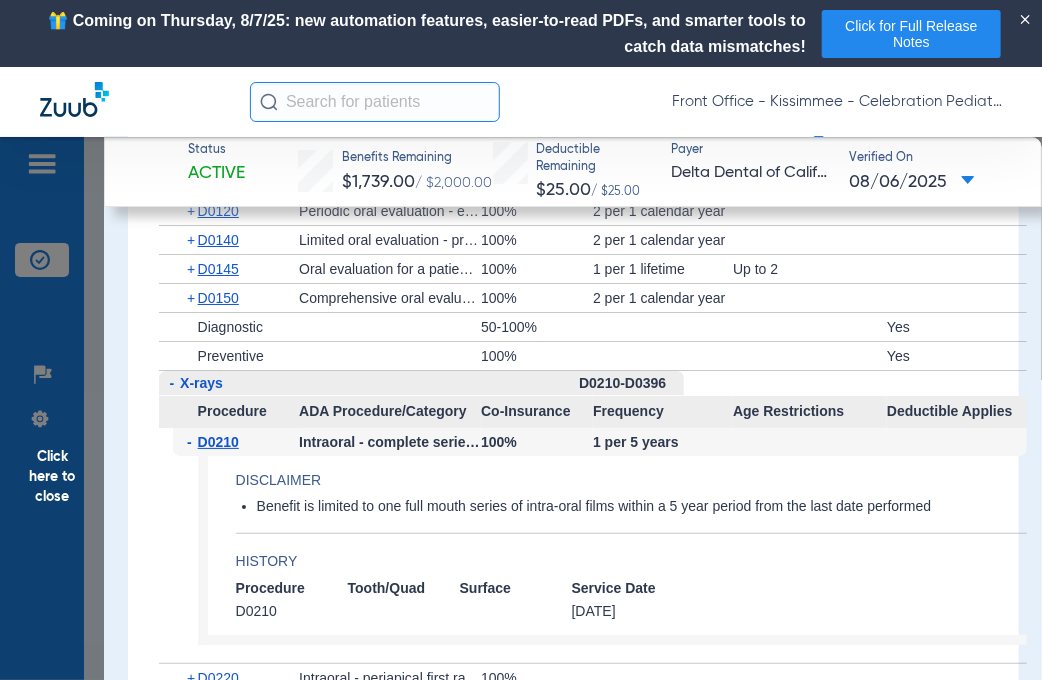 scroll, scrollTop: 2500, scrollLeft: 0, axis: vertical 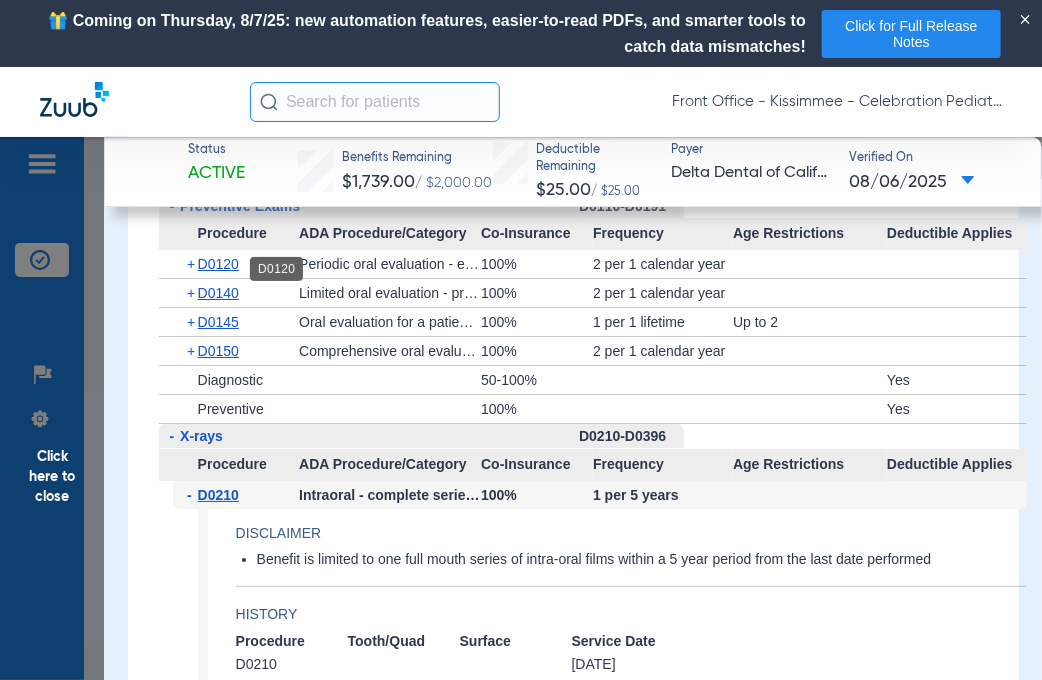 click on "D0120" 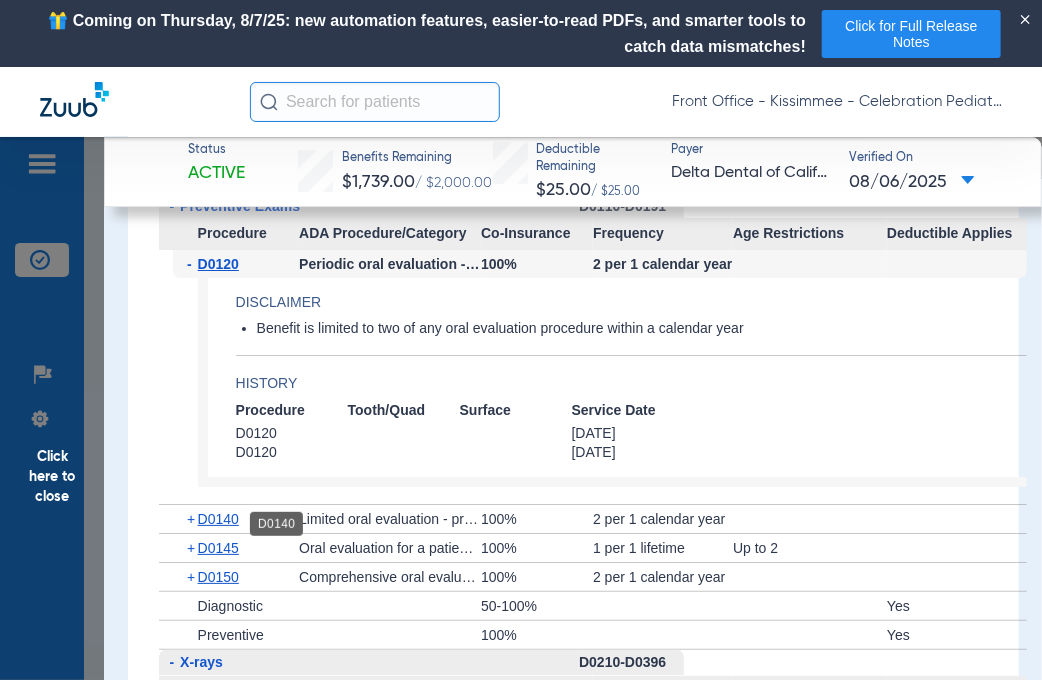 click on "D0140" 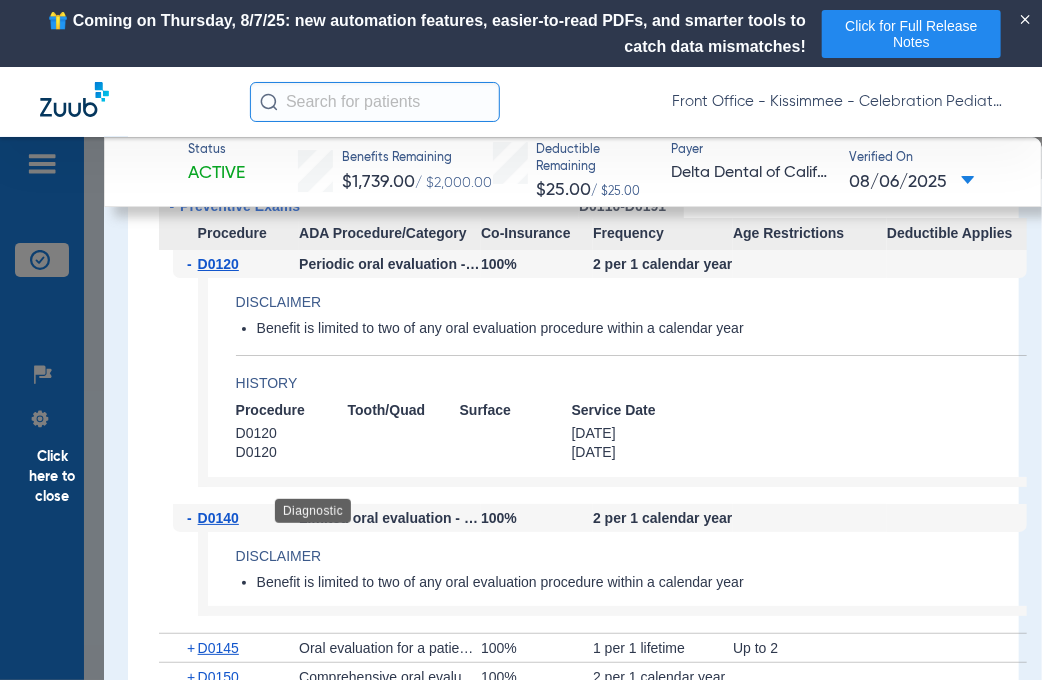 scroll, scrollTop: 2700, scrollLeft: 0, axis: vertical 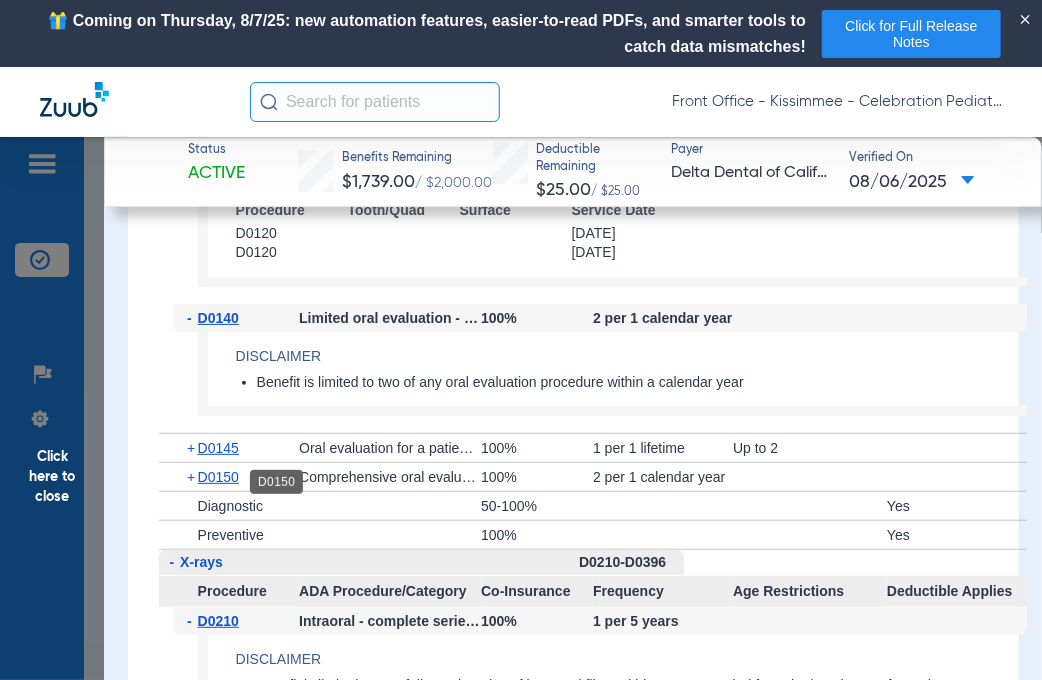 click on "D0150" 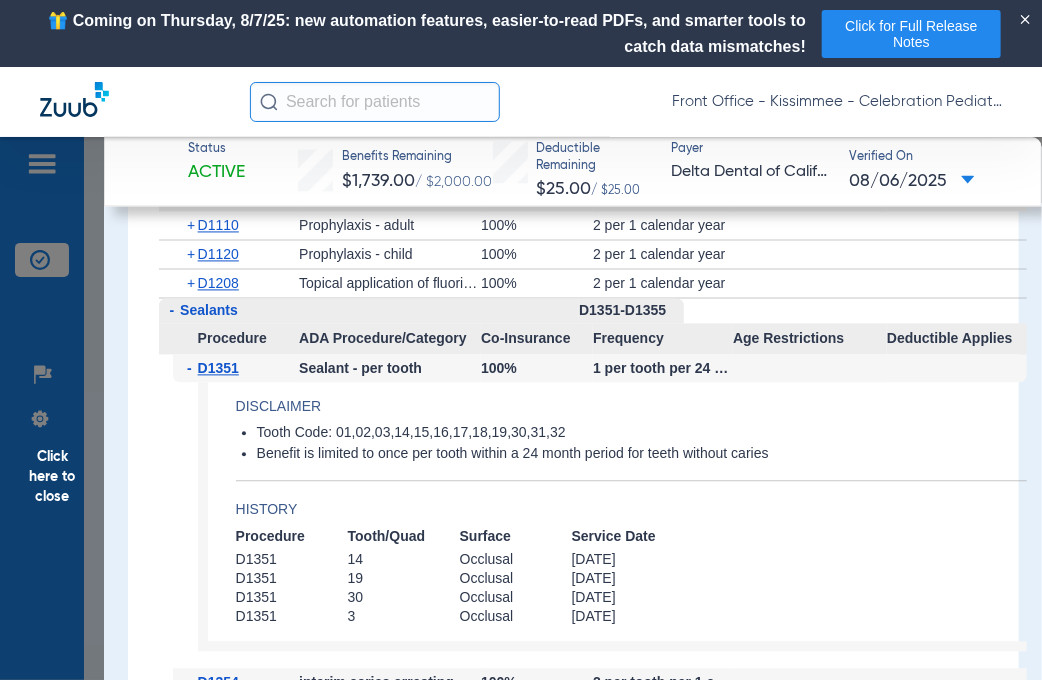 scroll, scrollTop: 3900, scrollLeft: 0, axis: vertical 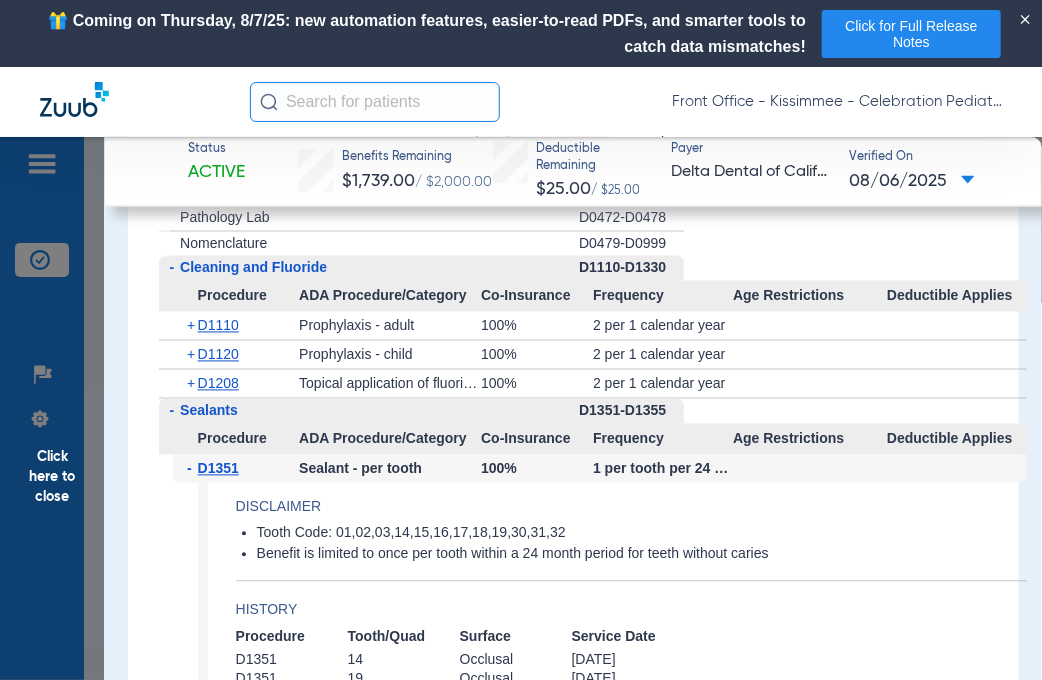 drag, startPoint x: 94, startPoint y: 403, endPoint x: 383, endPoint y: 324, distance: 299.60306 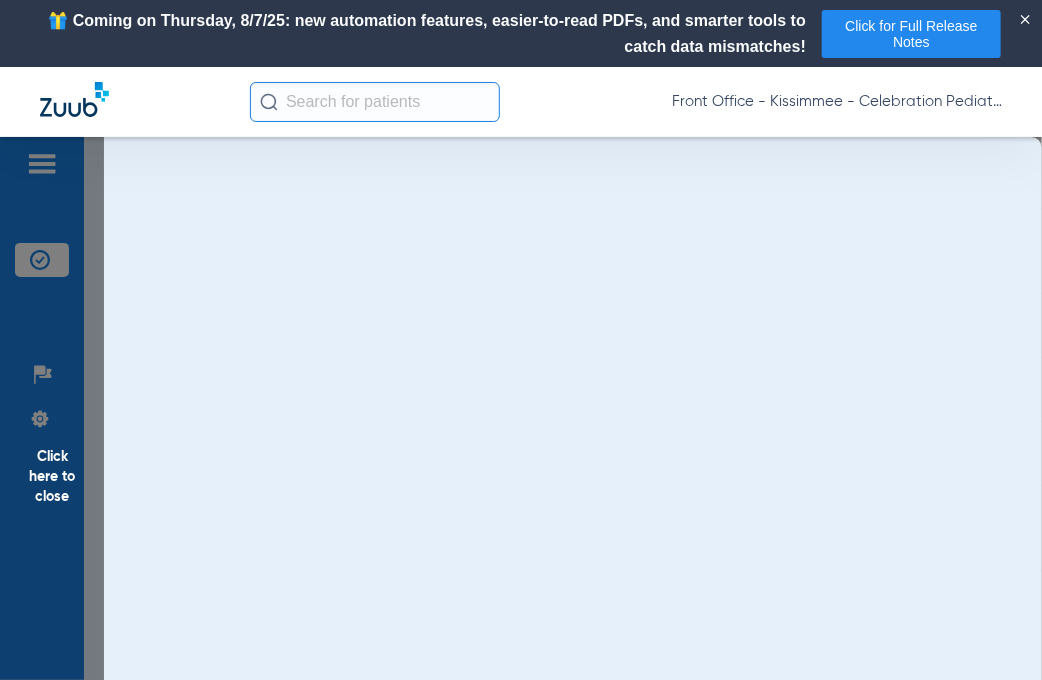 scroll, scrollTop: 0, scrollLeft: 0, axis: both 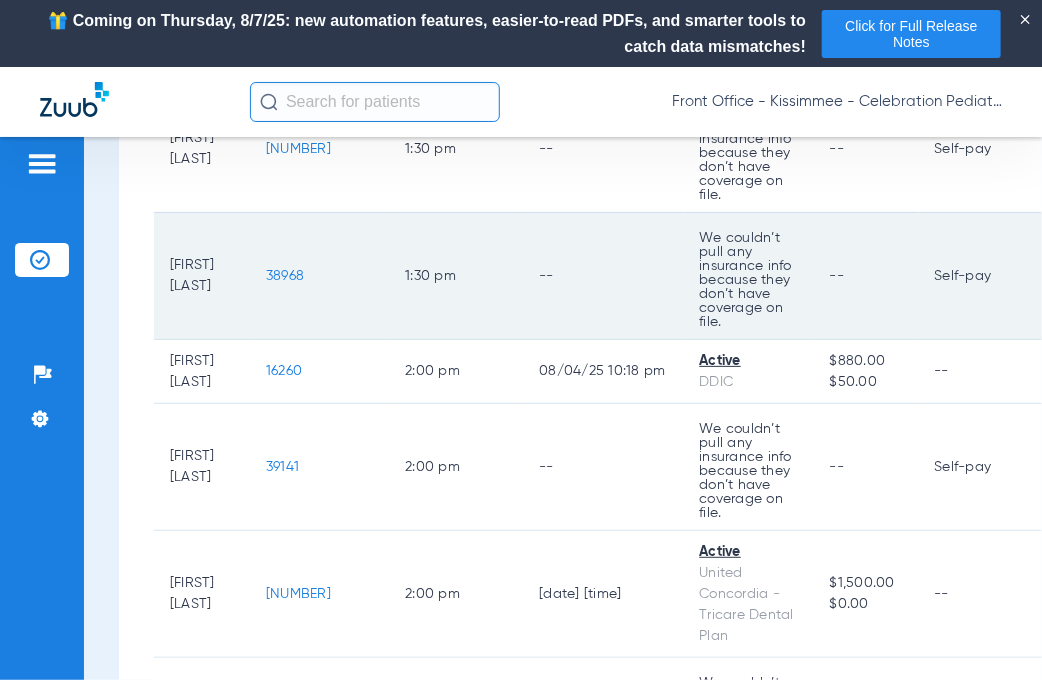 click on "38968" 